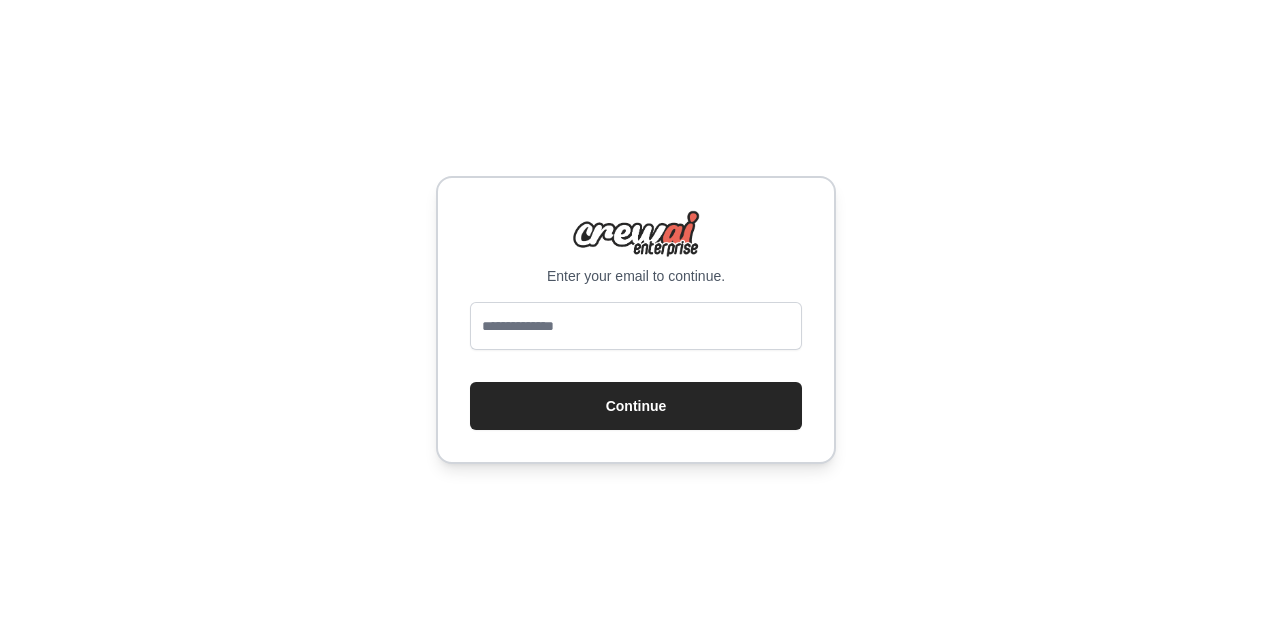 scroll, scrollTop: 0, scrollLeft: 0, axis: both 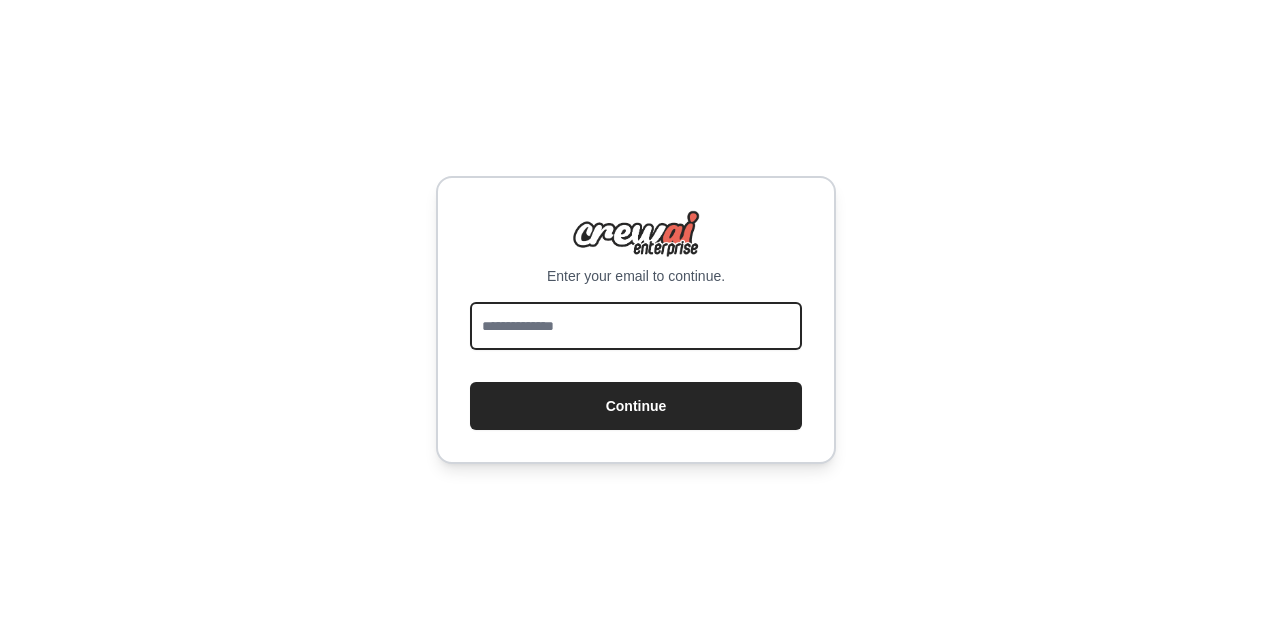 click at bounding box center [636, 326] 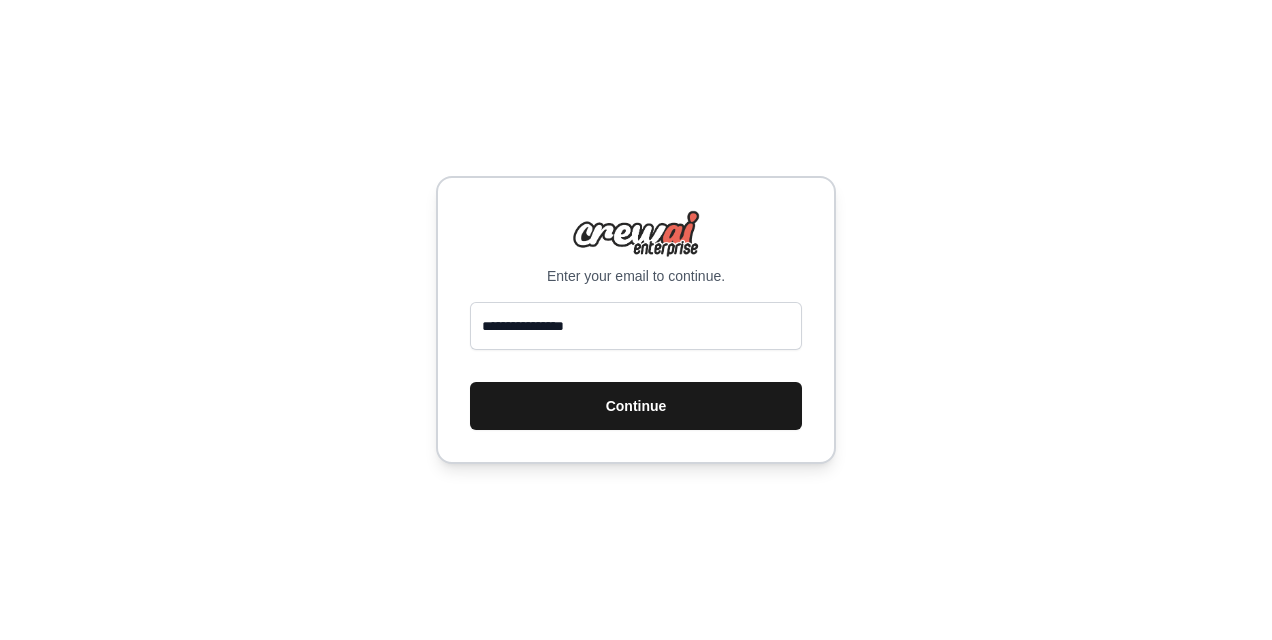 click on "Continue" at bounding box center [636, 406] 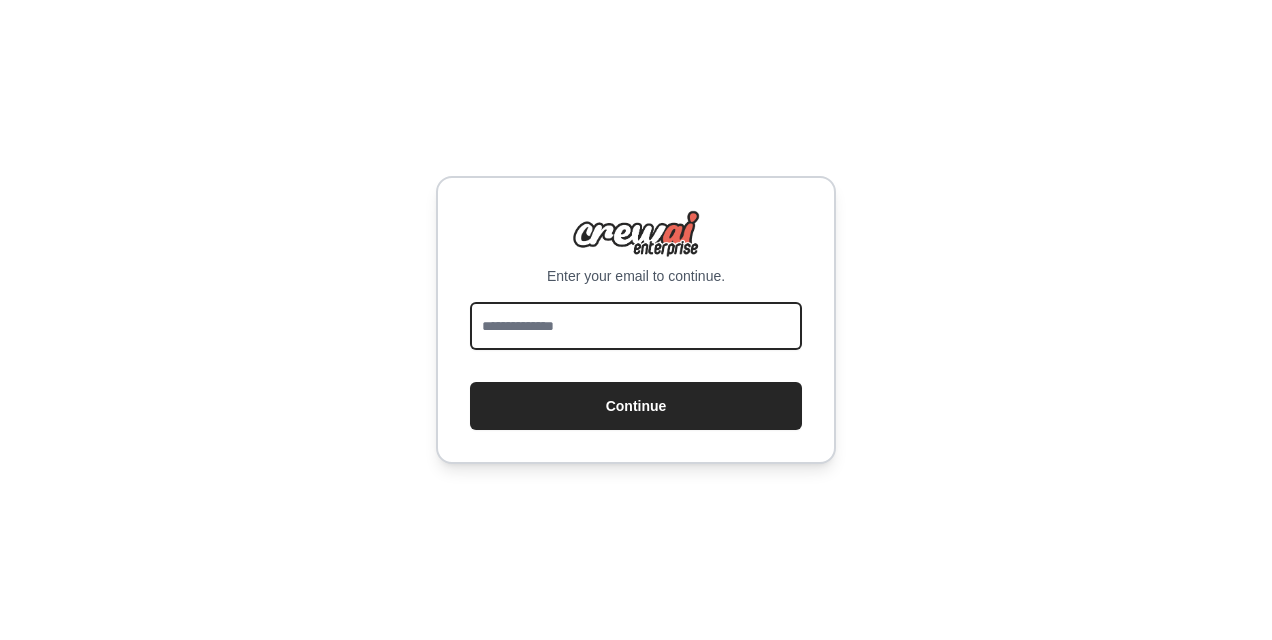 scroll, scrollTop: 0, scrollLeft: 0, axis: both 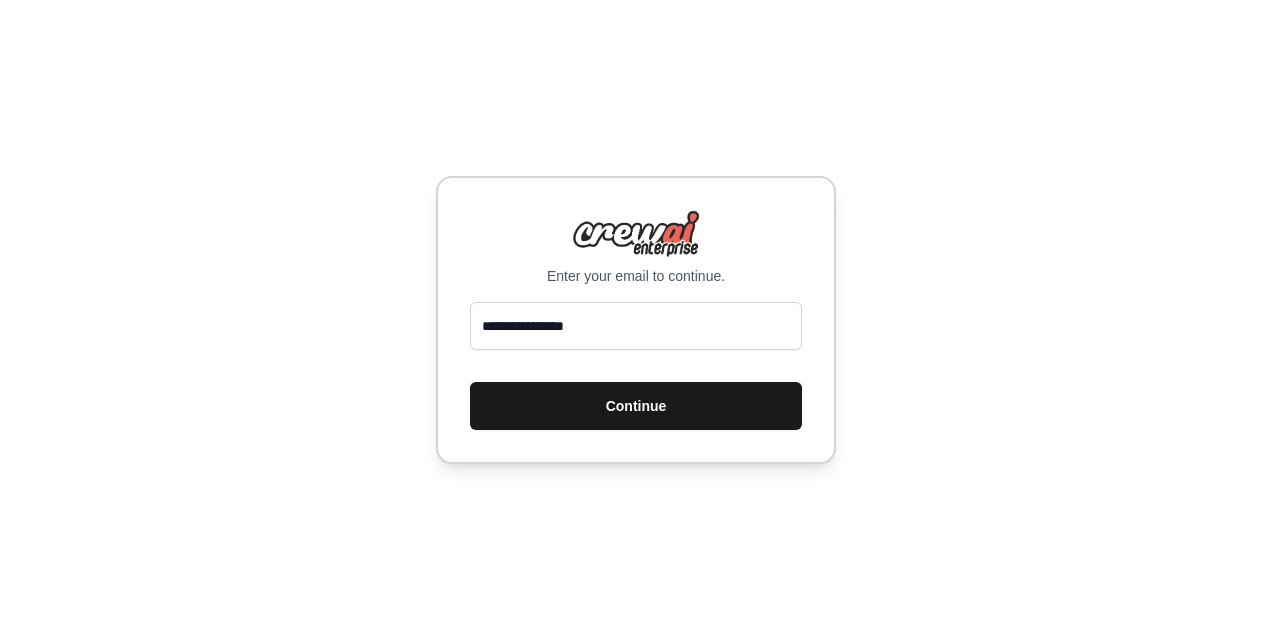 click on "Continue" at bounding box center [636, 406] 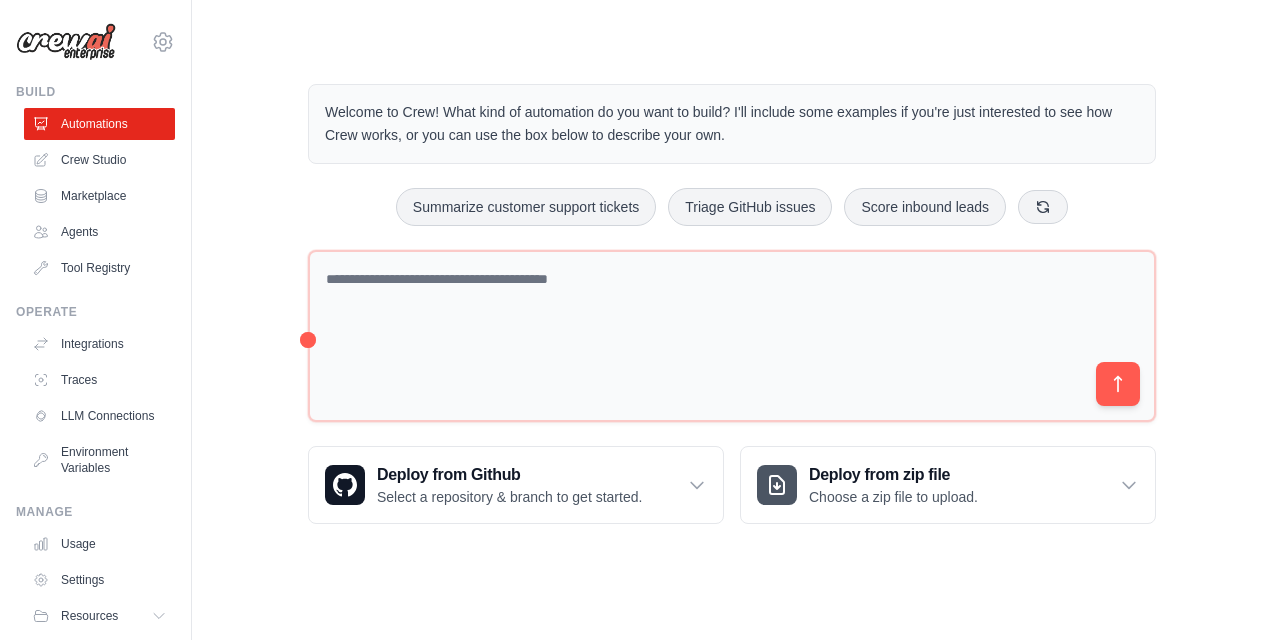 scroll, scrollTop: 0, scrollLeft: 0, axis: both 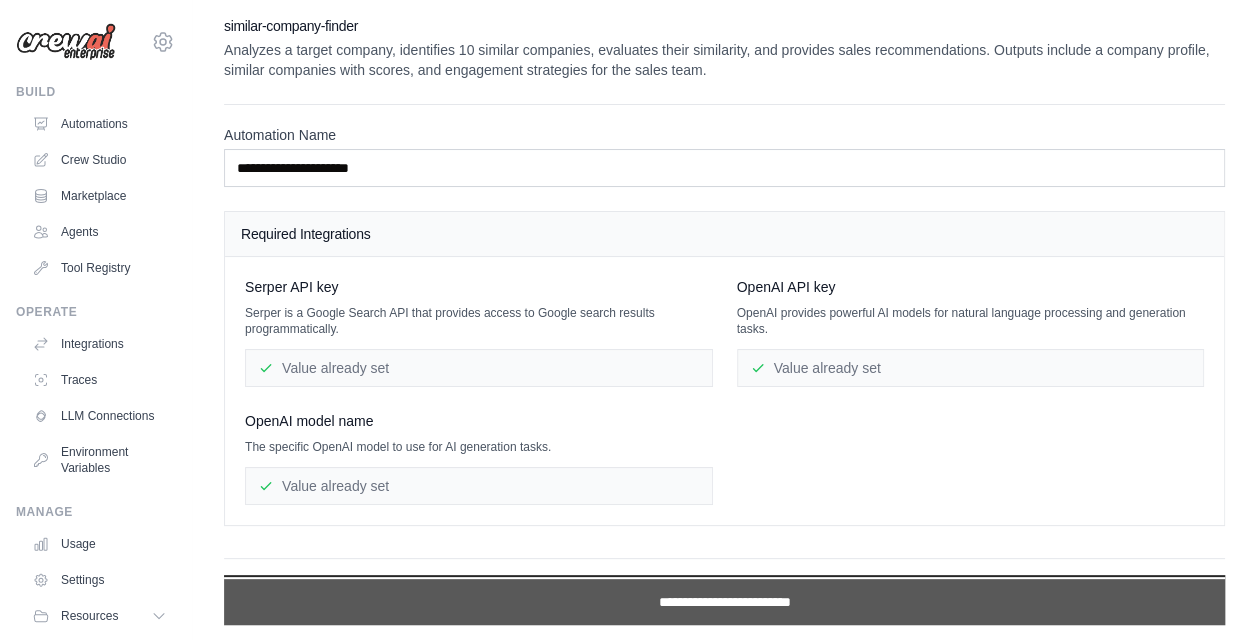 click on "**********" at bounding box center [724, 602] 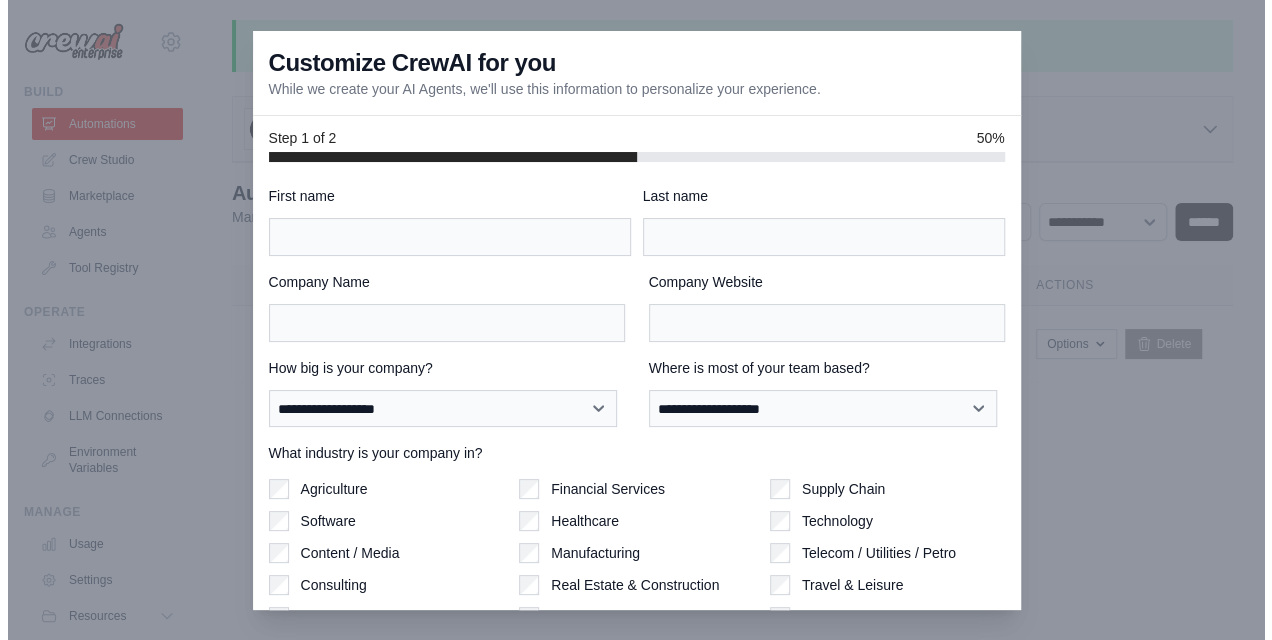 scroll, scrollTop: 0, scrollLeft: 0, axis: both 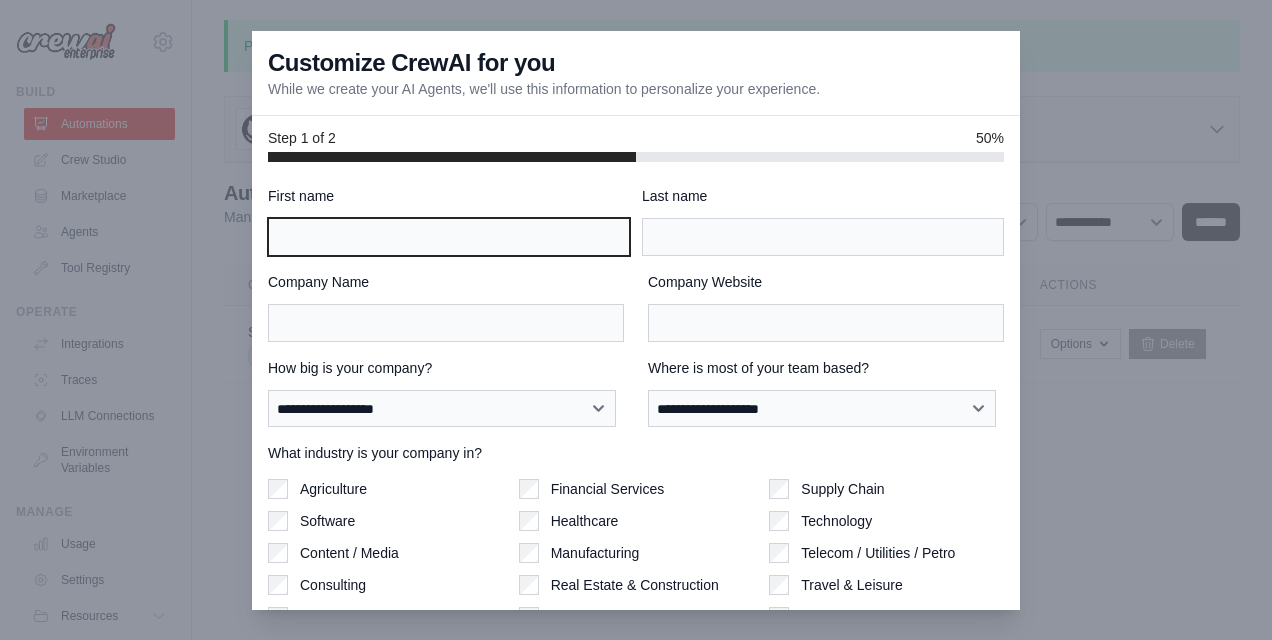 click on "First name" at bounding box center [449, 237] 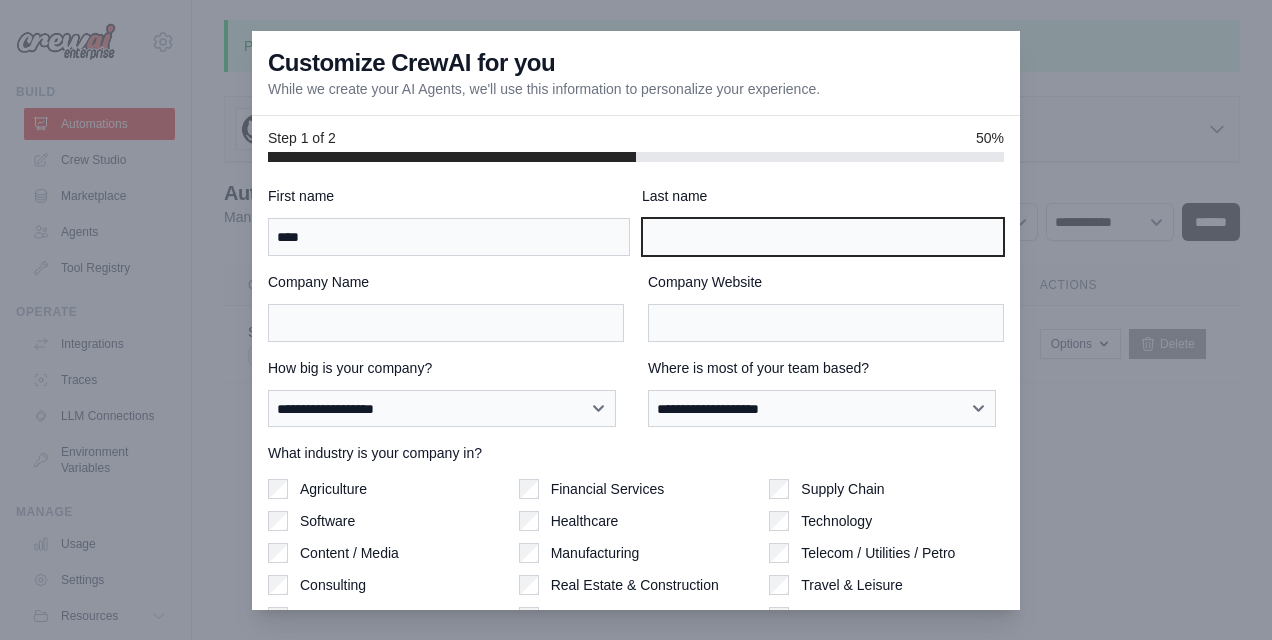 type on "******" 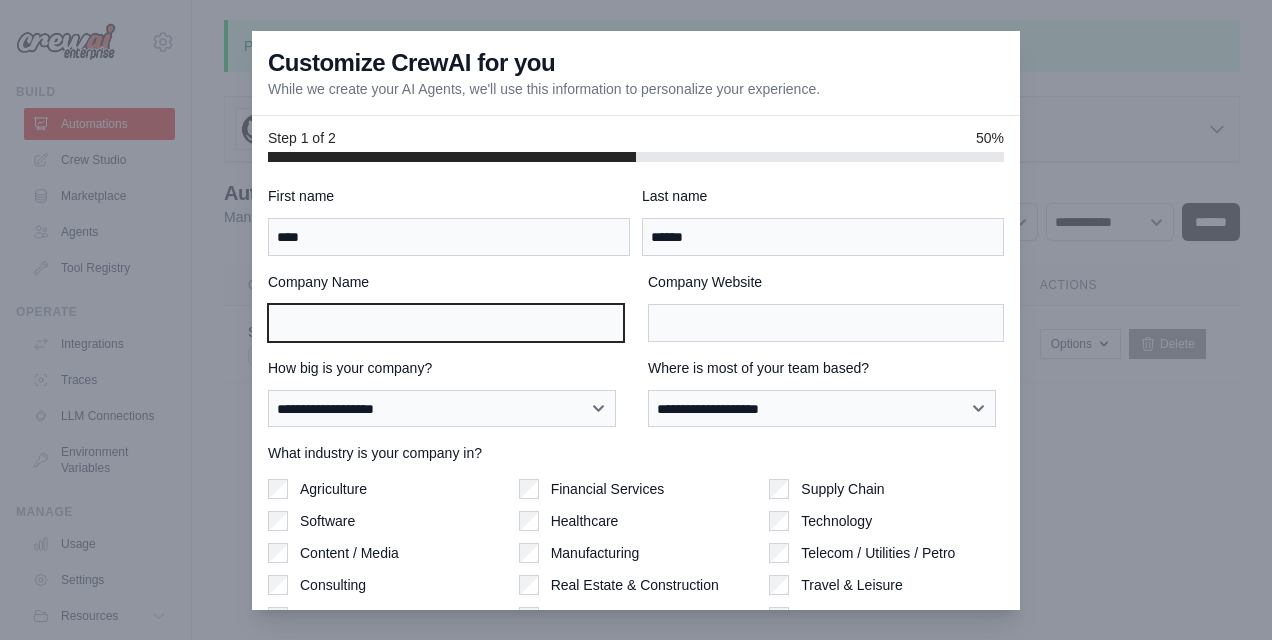 type on "**********" 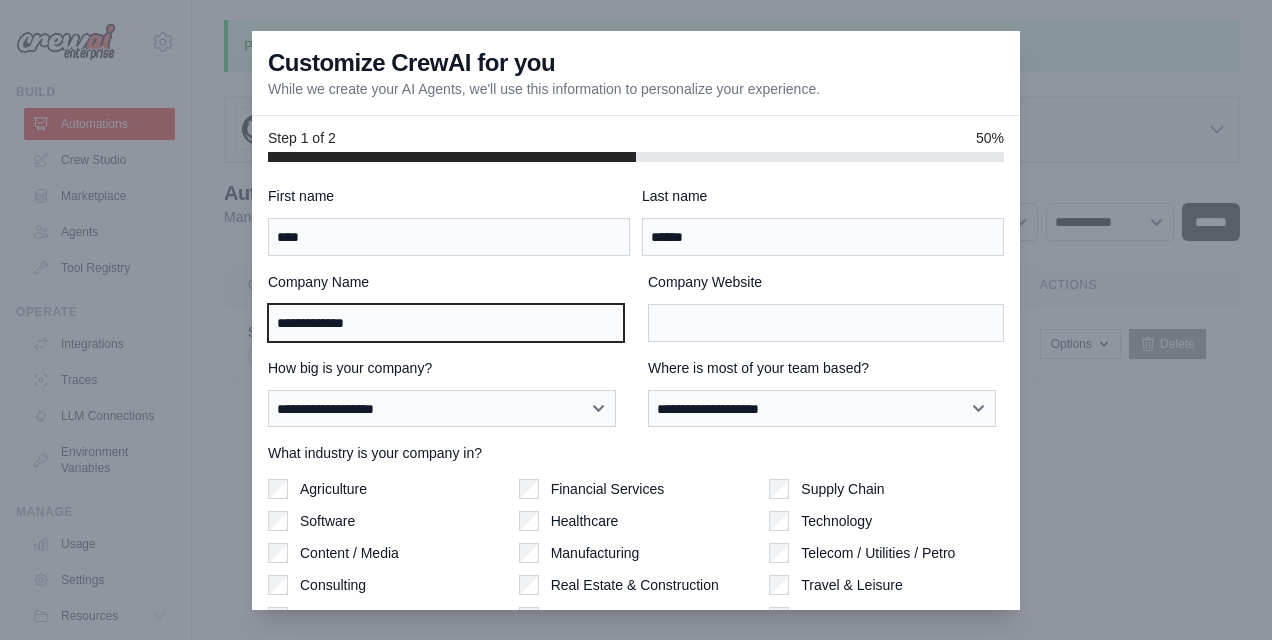 type on "**********" 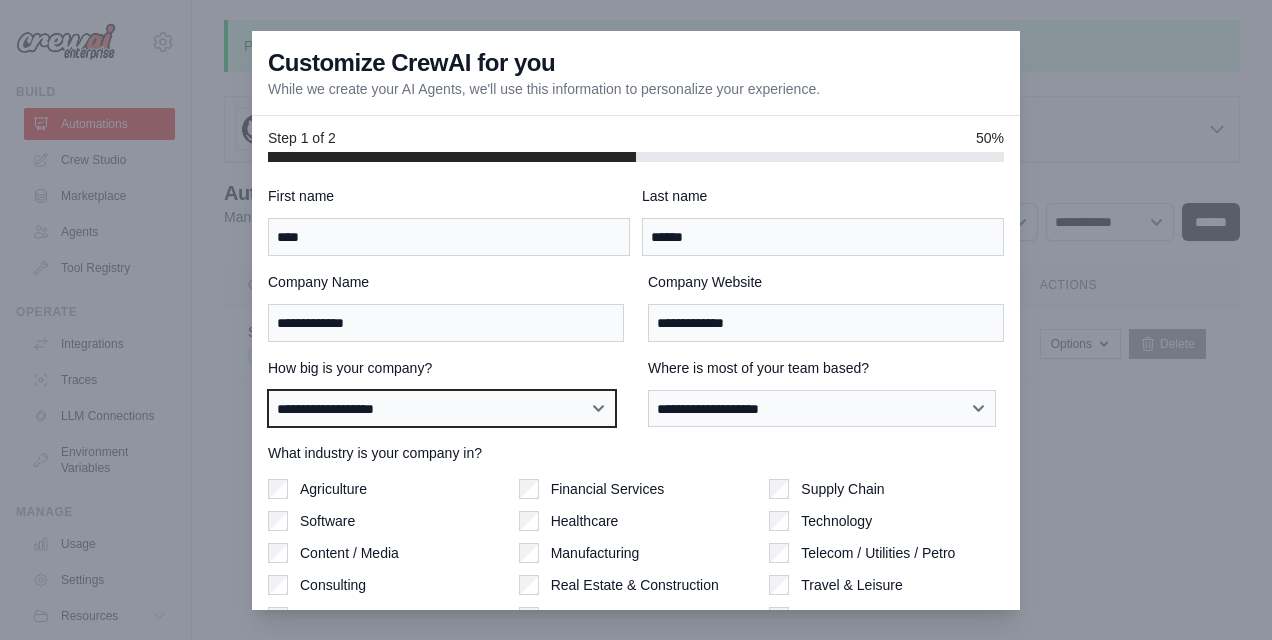 click on "**********" at bounding box center [442, 408] 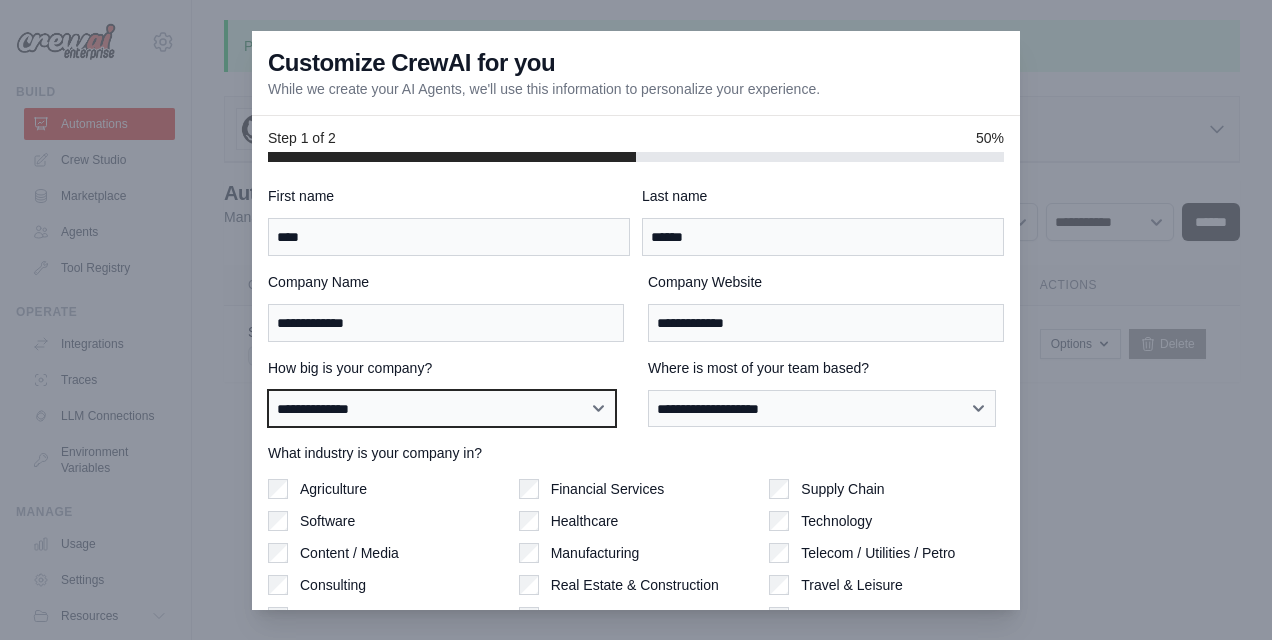 click on "**********" at bounding box center [442, 408] 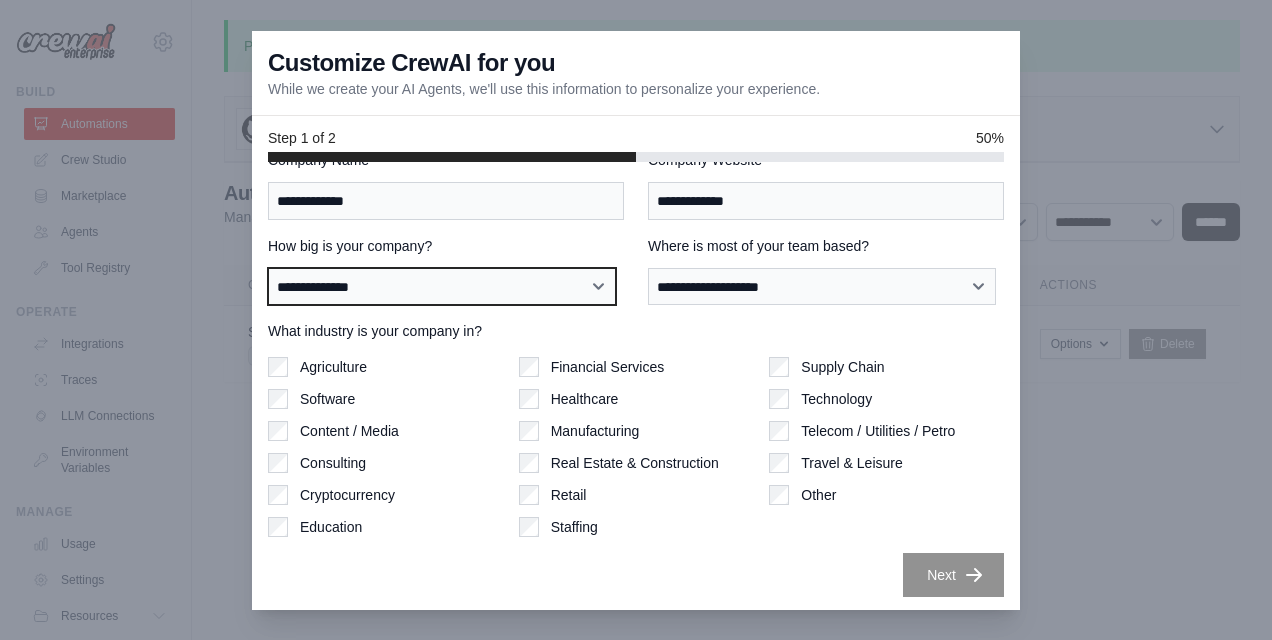scroll, scrollTop: 124, scrollLeft: 0, axis: vertical 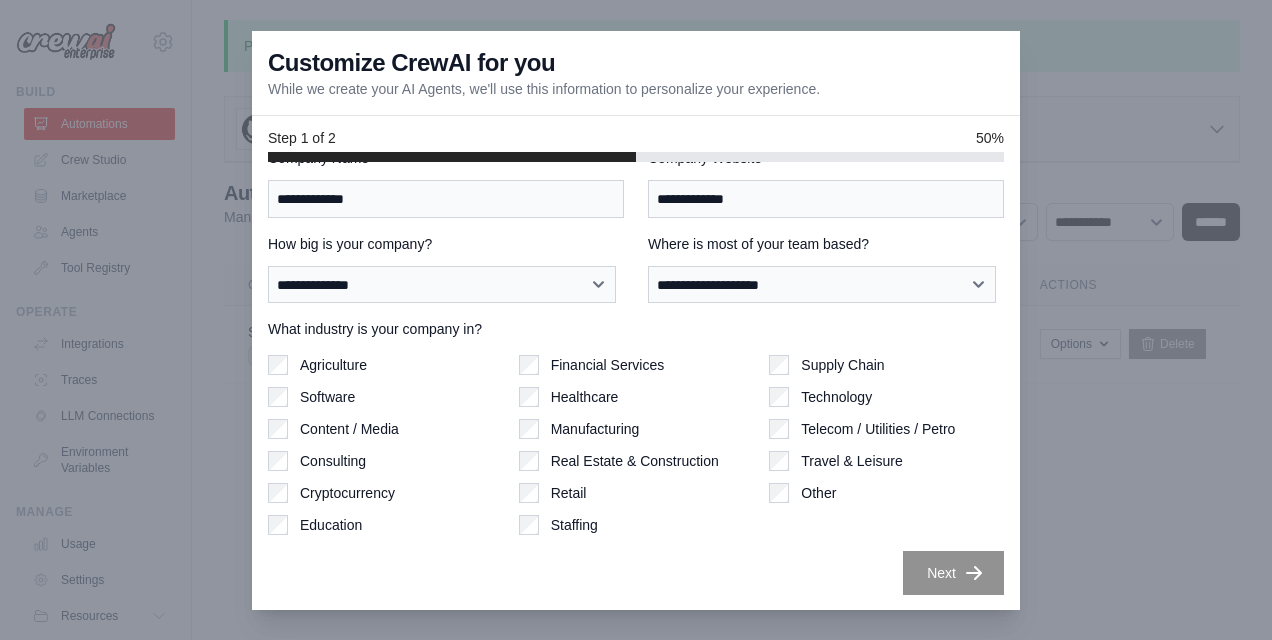 click on "Healthcare" at bounding box center (585, 397) 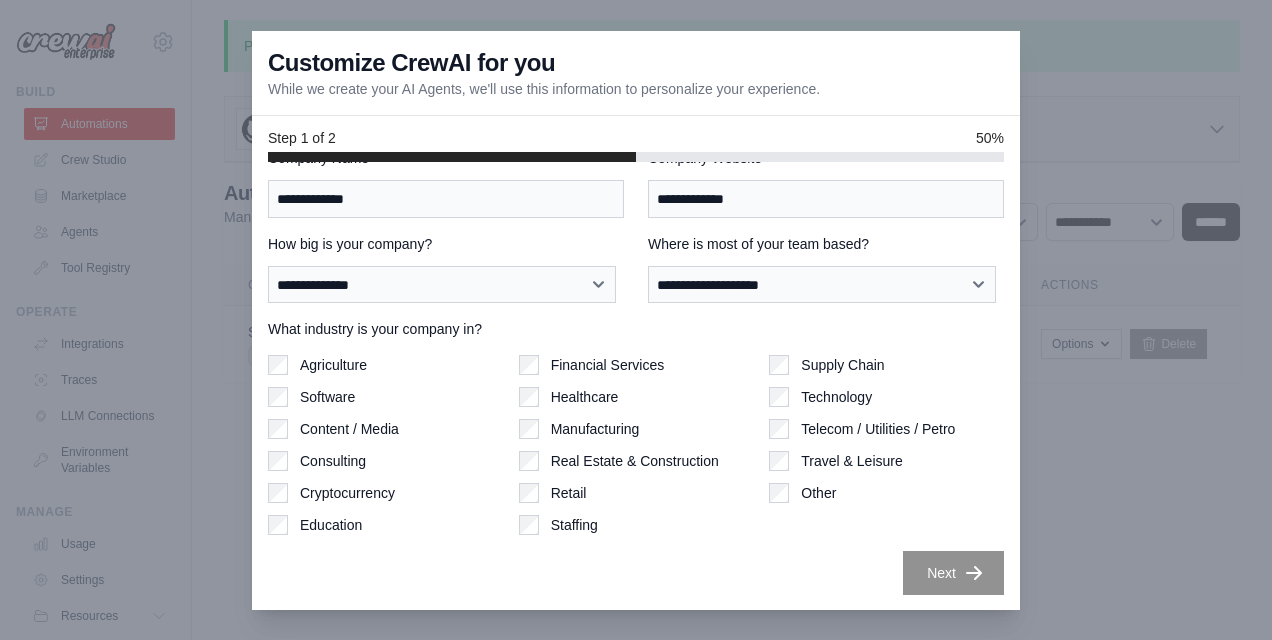 scroll, scrollTop: 0, scrollLeft: 0, axis: both 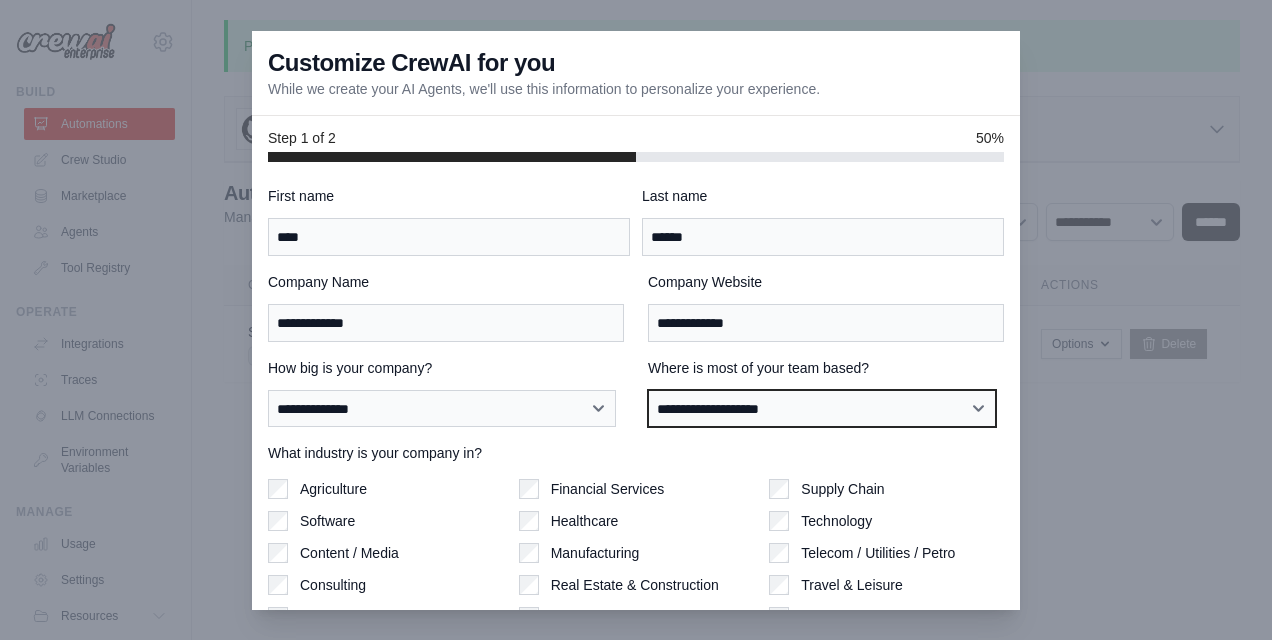 click on "**********" at bounding box center (822, 408) 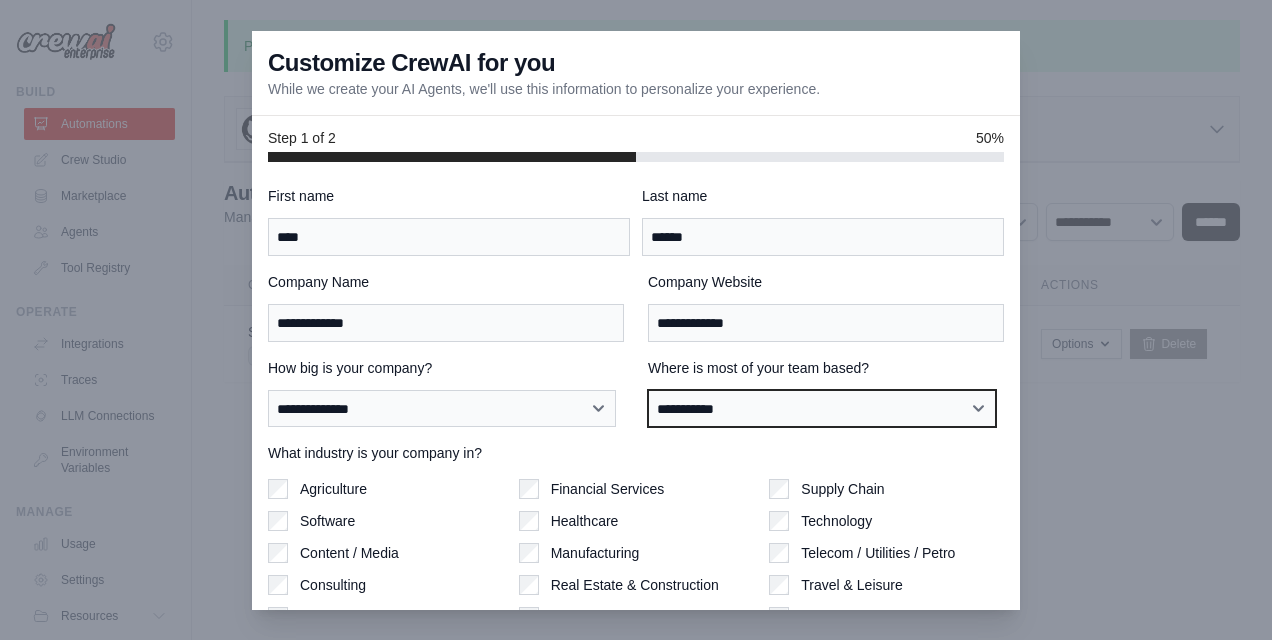 click on "**********" at bounding box center [822, 408] 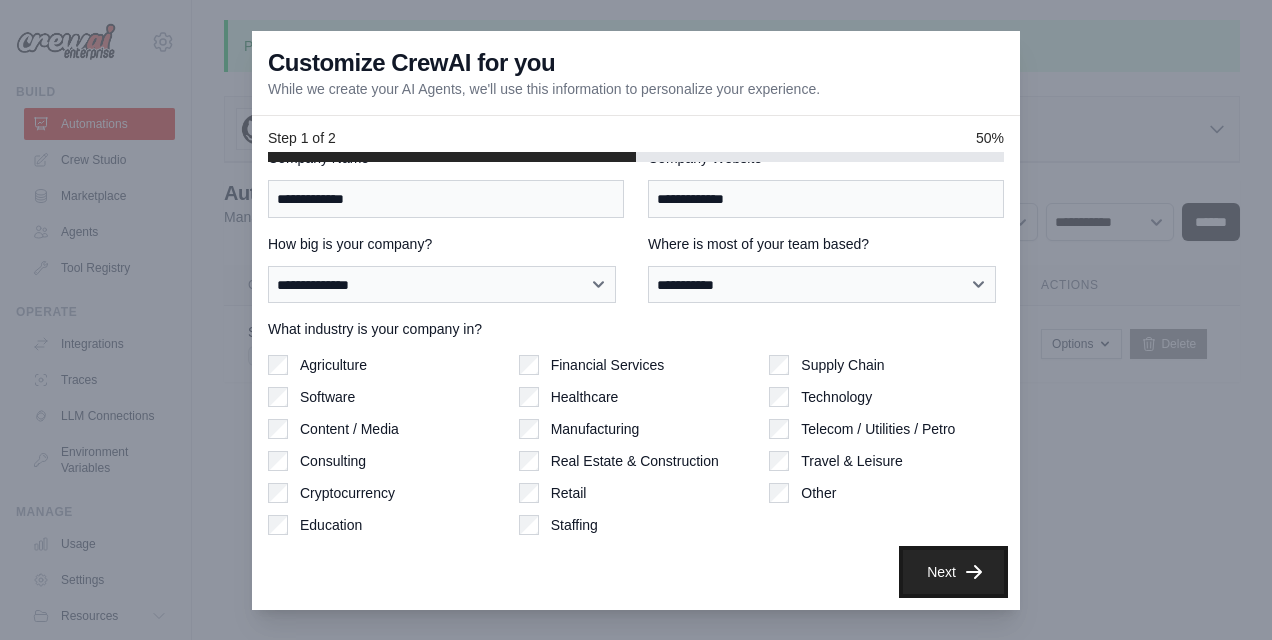 click on "Next" at bounding box center (953, 572) 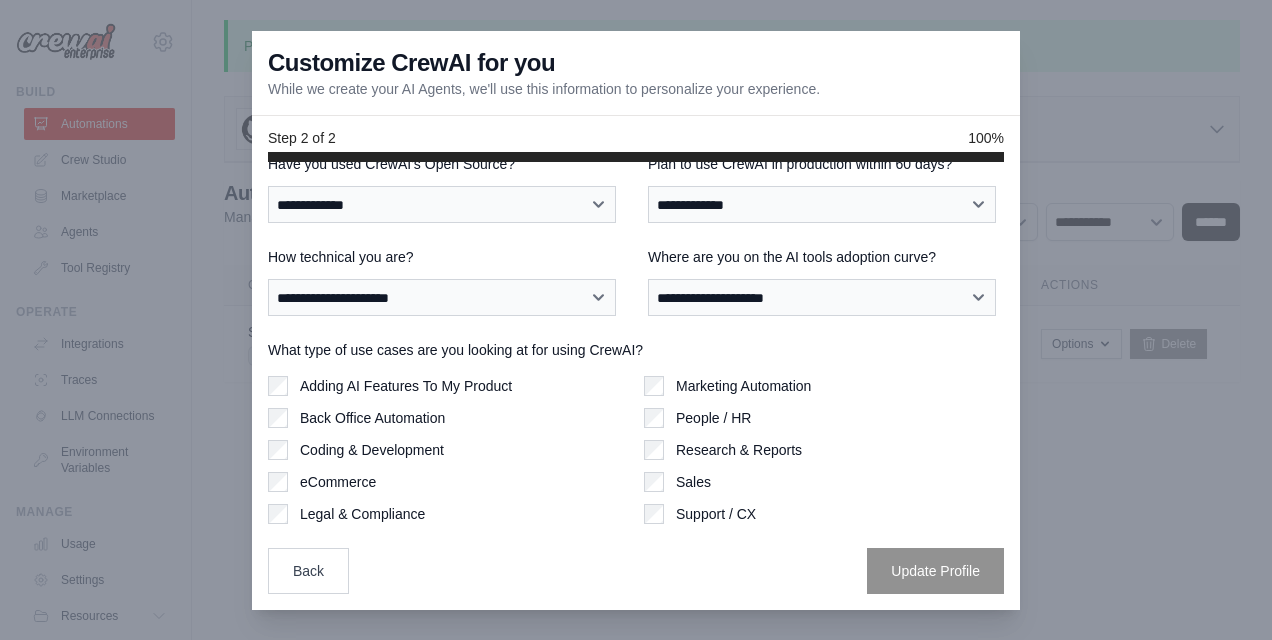 scroll, scrollTop: 0, scrollLeft: 0, axis: both 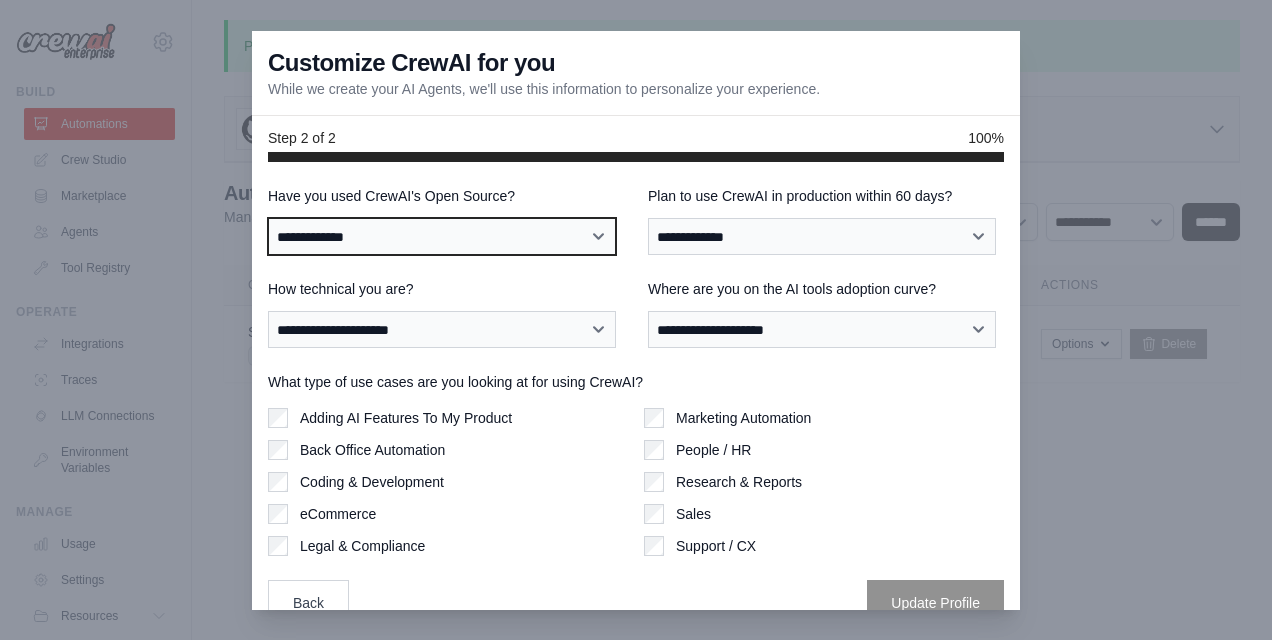 click on "**********" at bounding box center [442, 236] 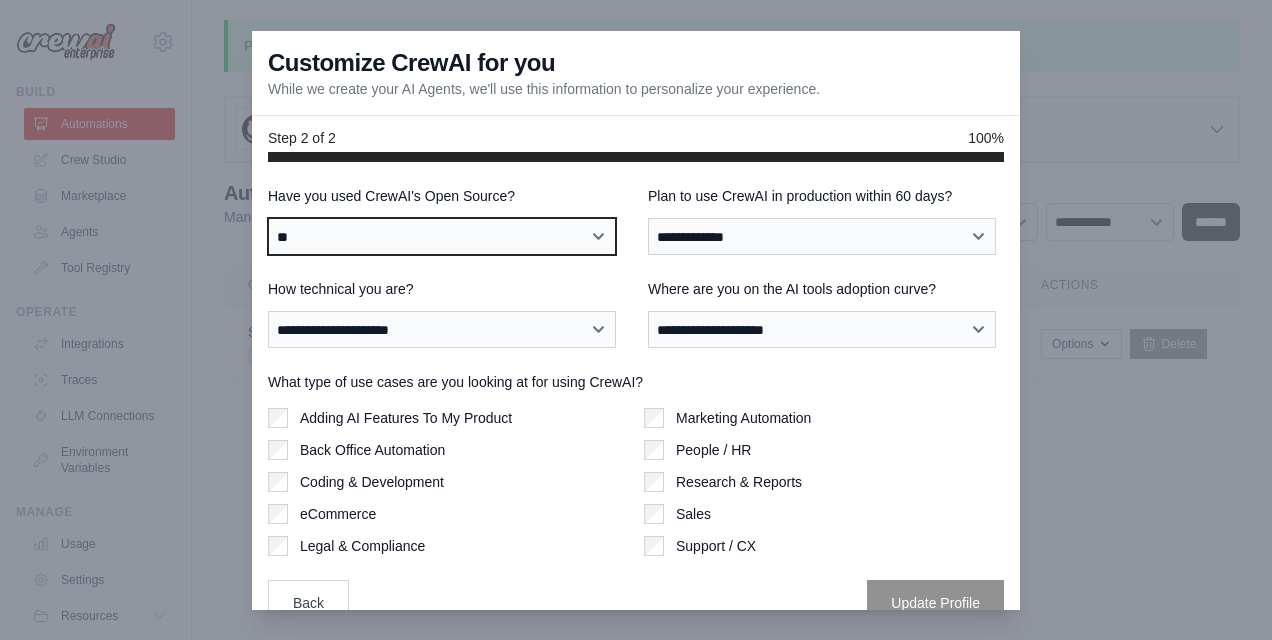click on "**********" at bounding box center [442, 236] 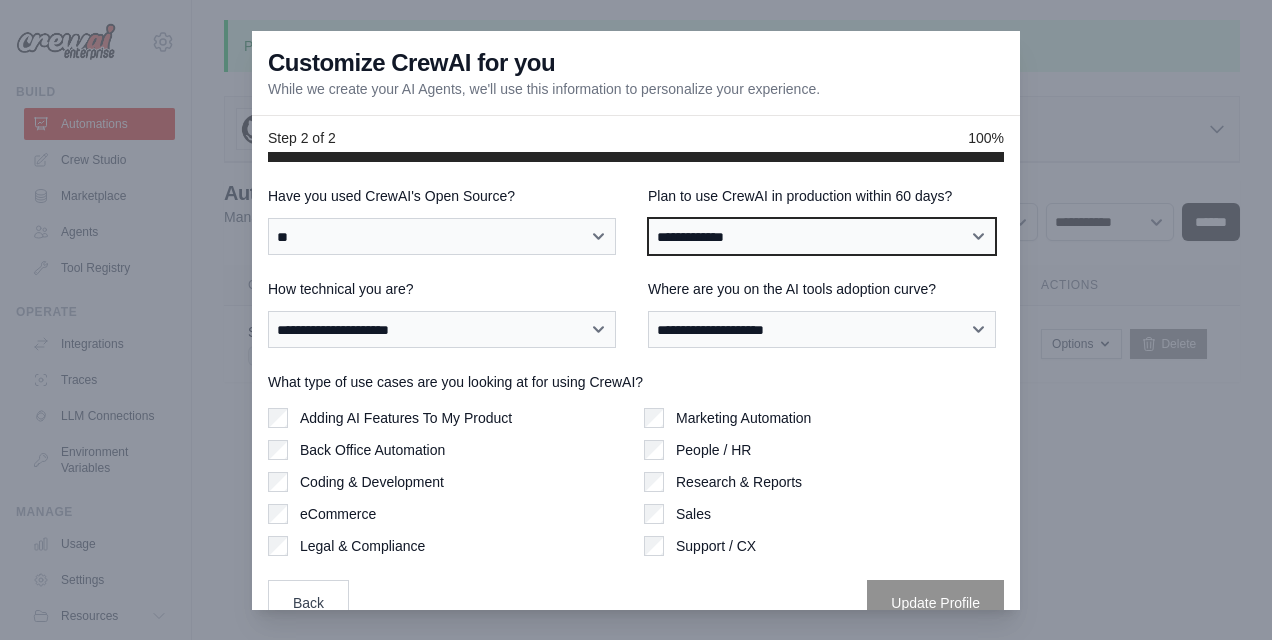 click on "**********" at bounding box center [822, 236] 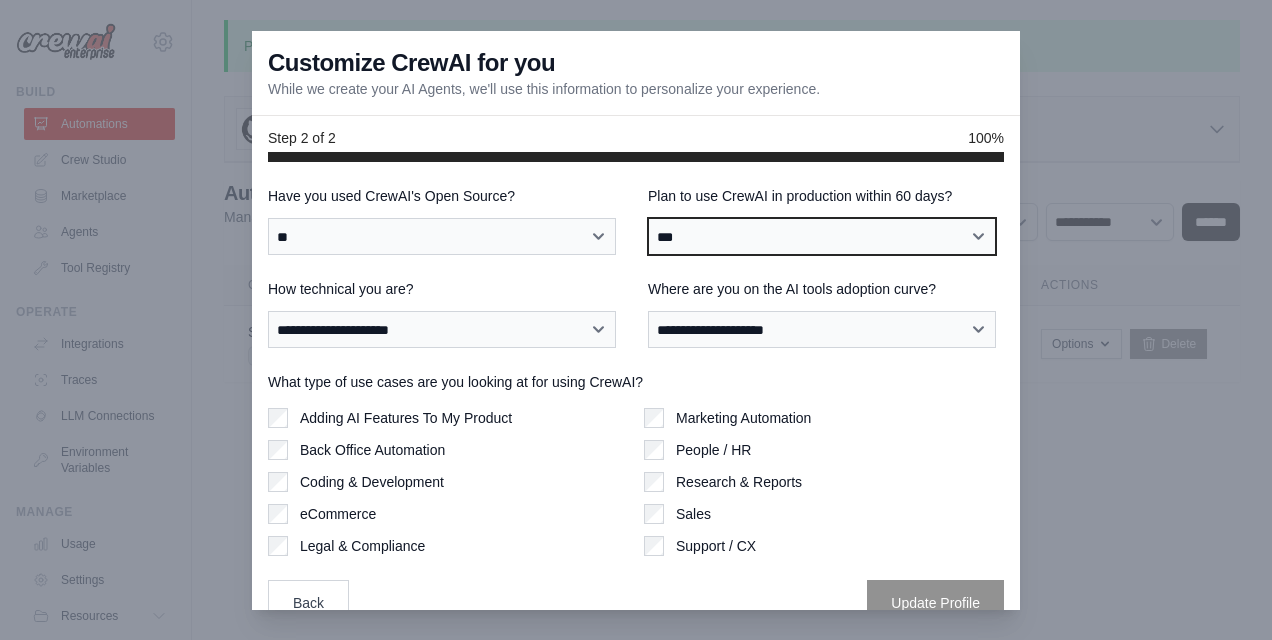 click on "**********" at bounding box center (822, 236) 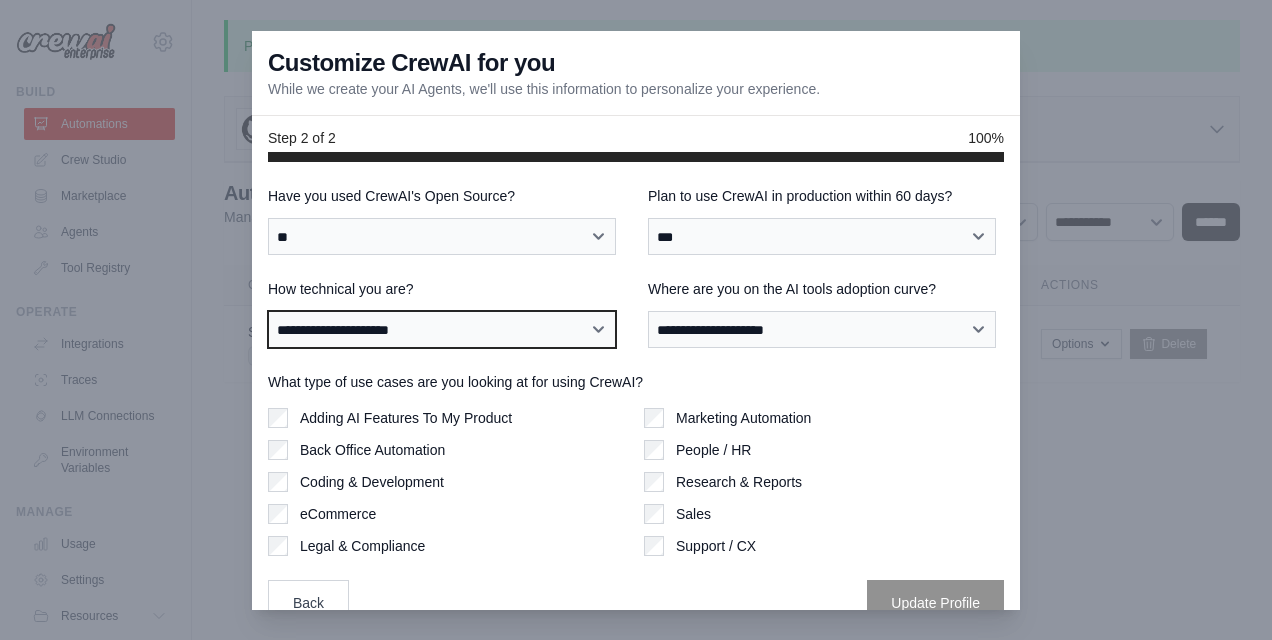 click on "**********" at bounding box center (442, 329) 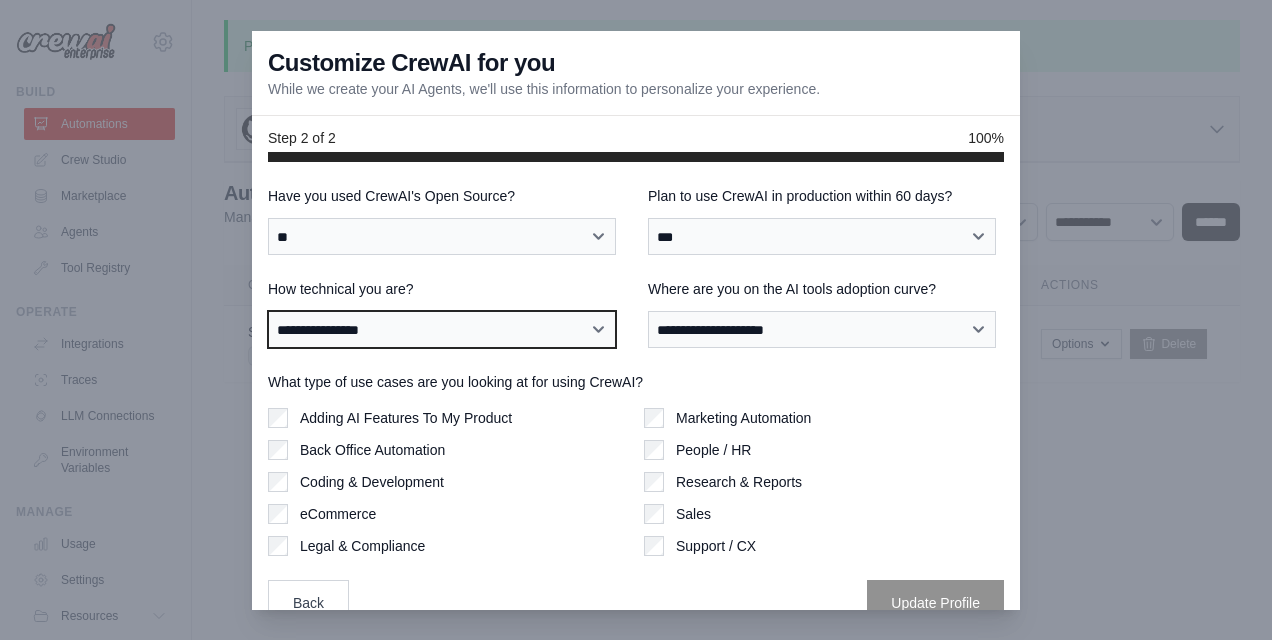 click on "**********" at bounding box center [442, 329] 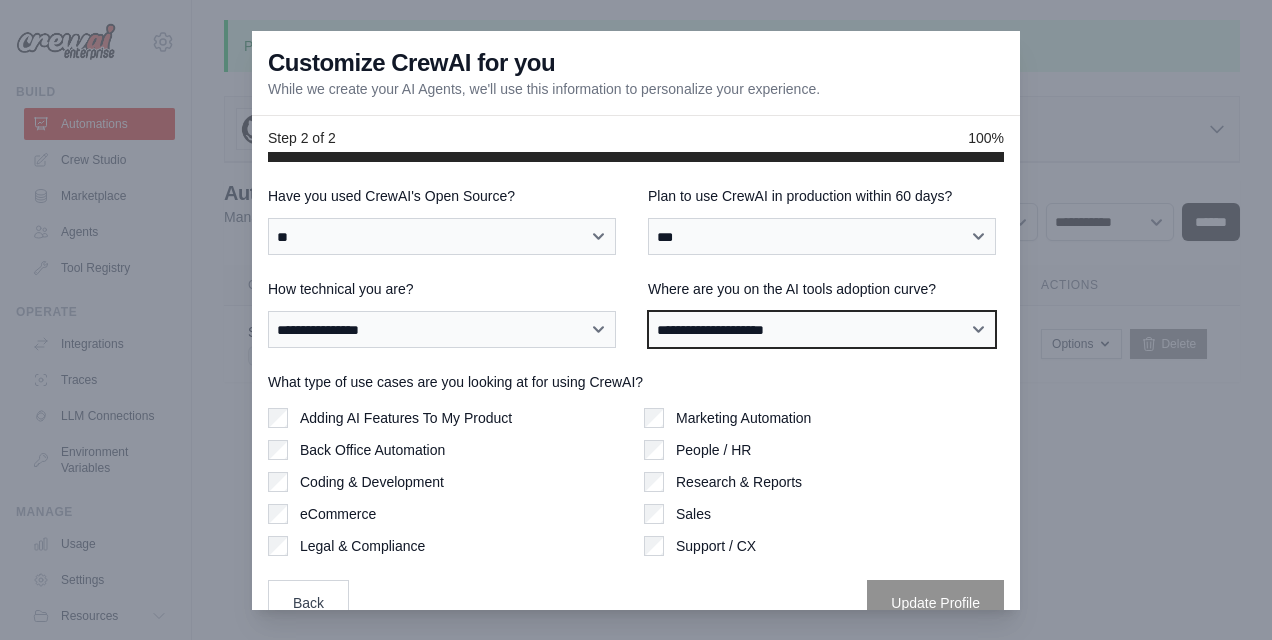 click on "**********" at bounding box center [822, 329] 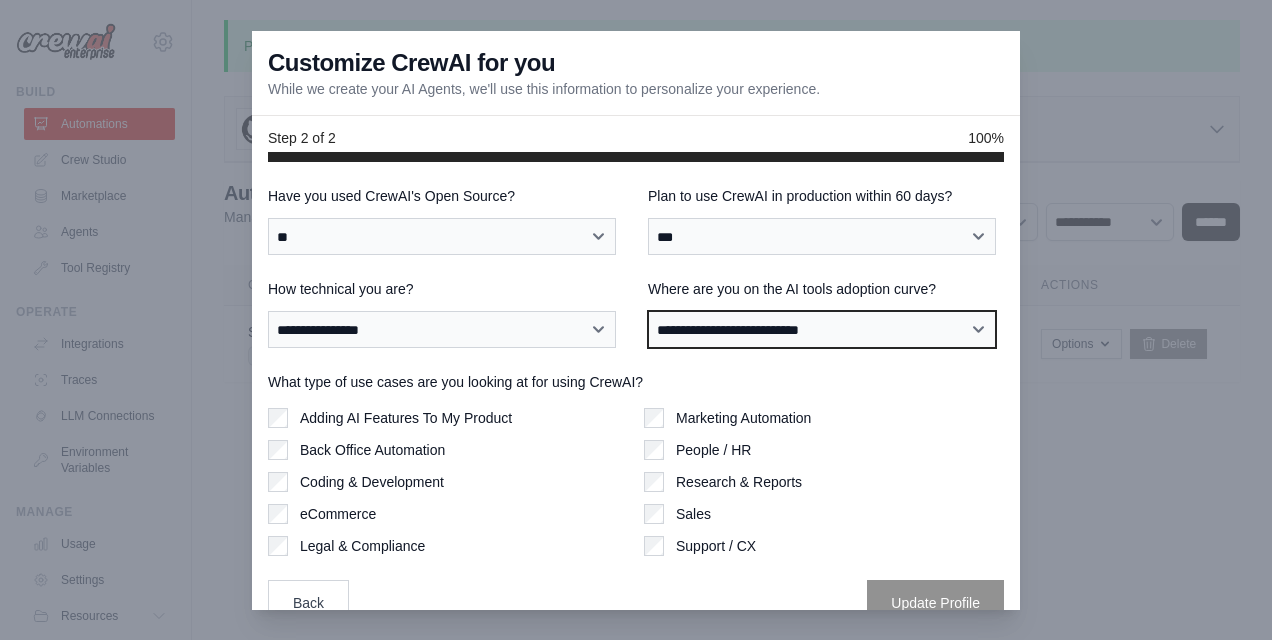 click on "**********" at bounding box center (822, 329) 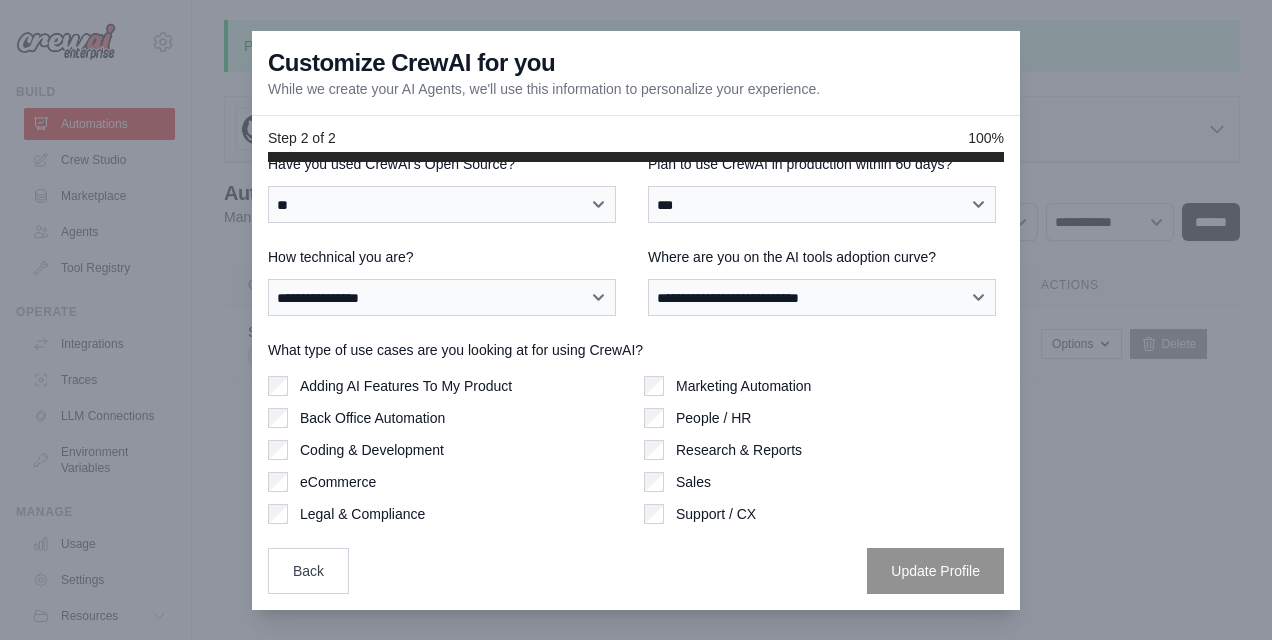 click on "Adding AI Features To My Product" at bounding box center [406, 386] 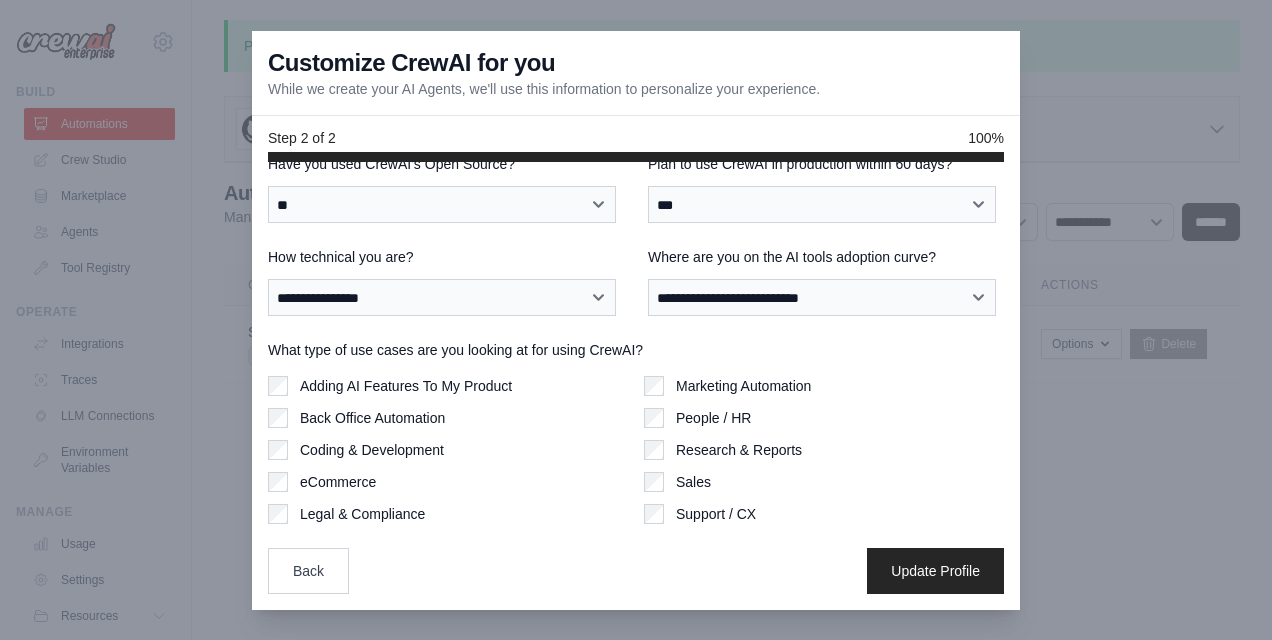 click on "Back Office Automation" at bounding box center (372, 418) 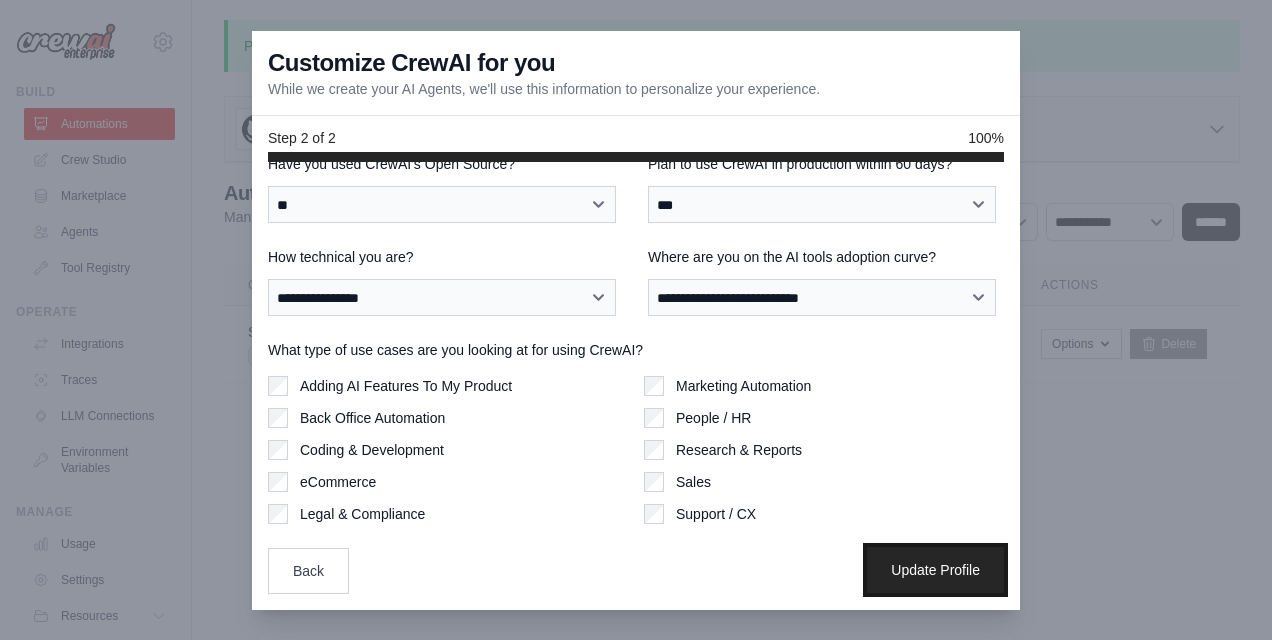 click on "Update Profile" at bounding box center (935, 570) 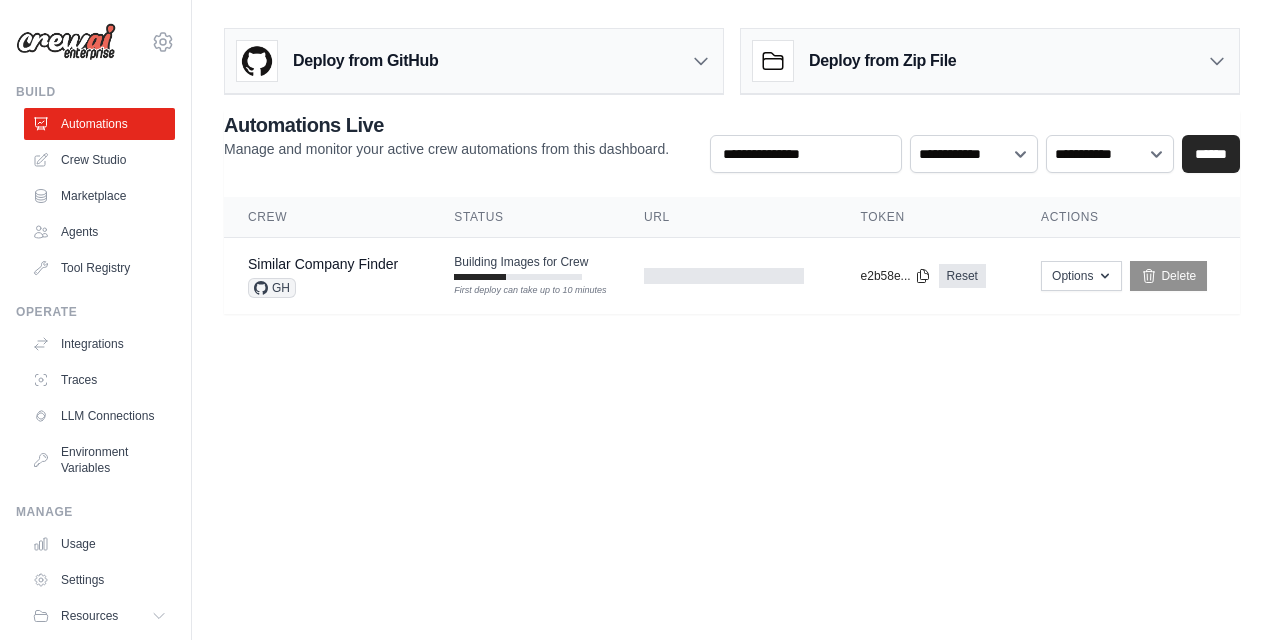 scroll, scrollTop: 0, scrollLeft: 0, axis: both 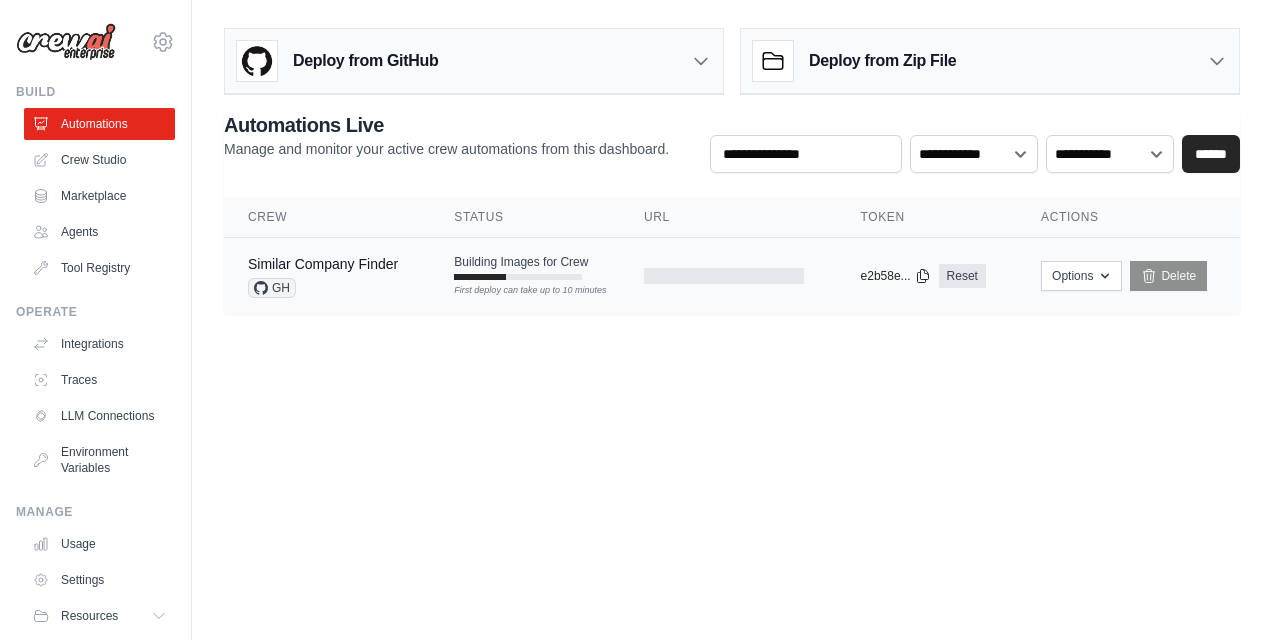 click on "First deploy can take up to 10 minutes" at bounding box center [518, 277] 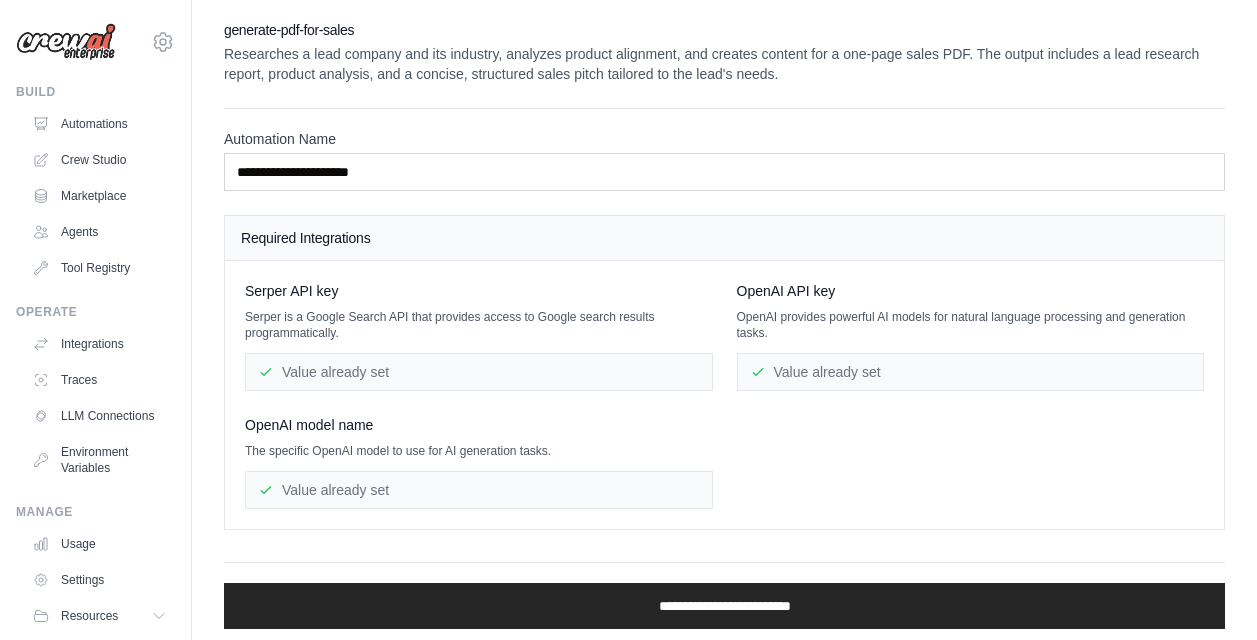 scroll, scrollTop: 0, scrollLeft: 0, axis: both 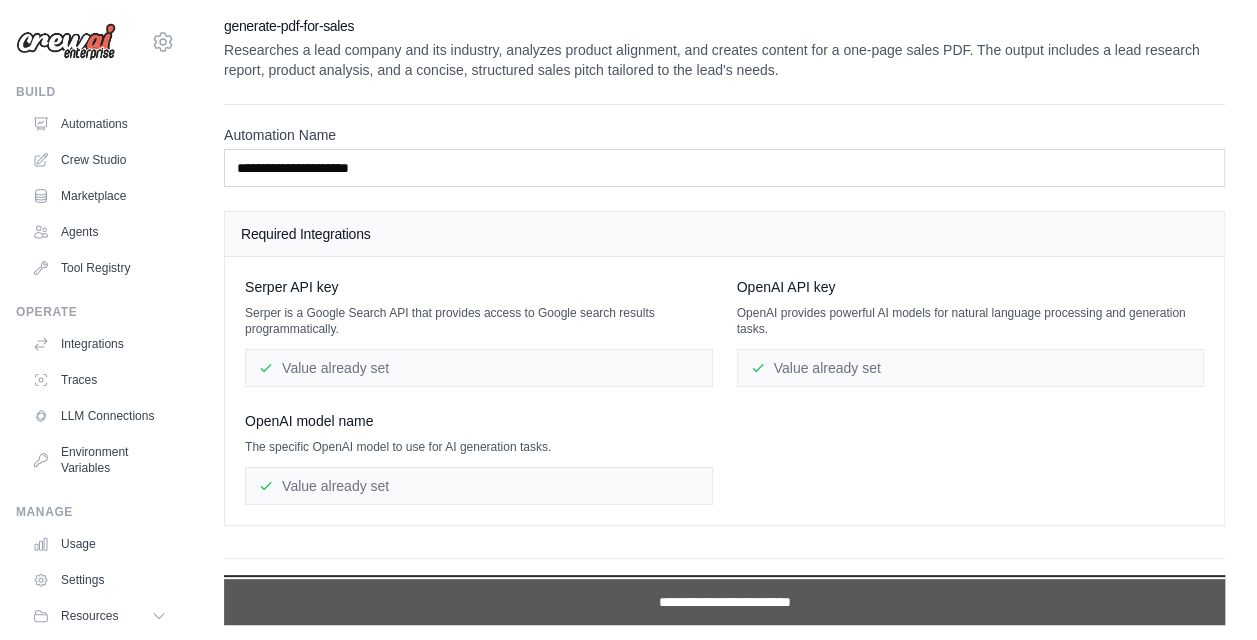 click on "**********" at bounding box center [724, 602] 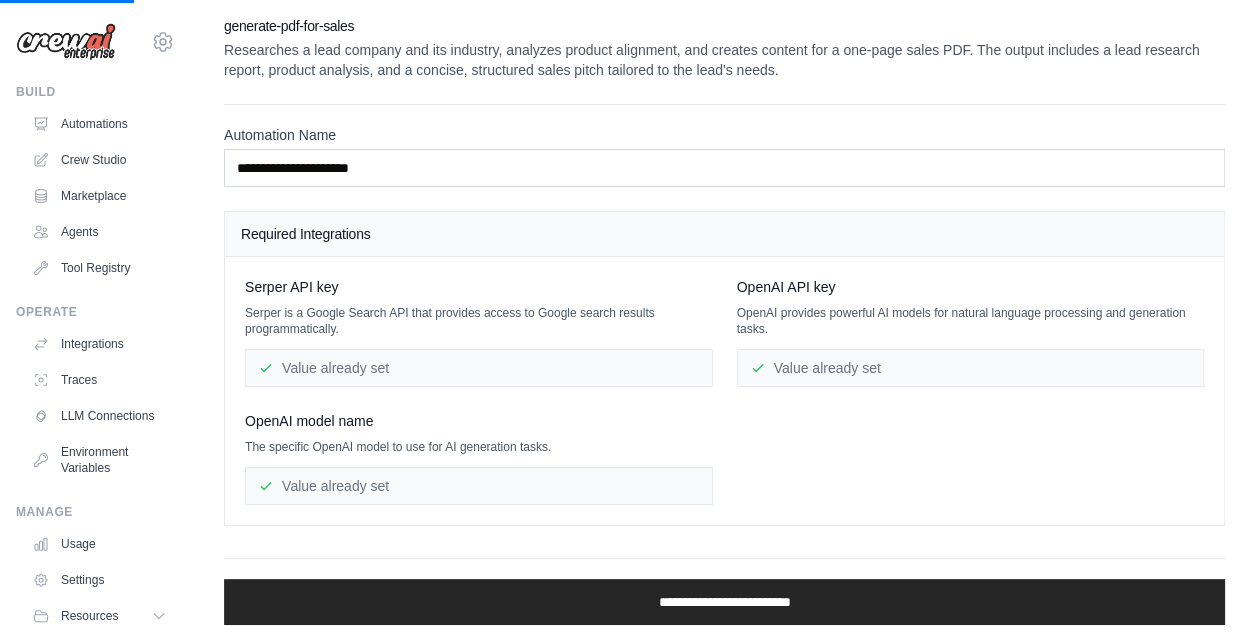 scroll, scrollTop: 0, scrollLeft: 0, axis: both 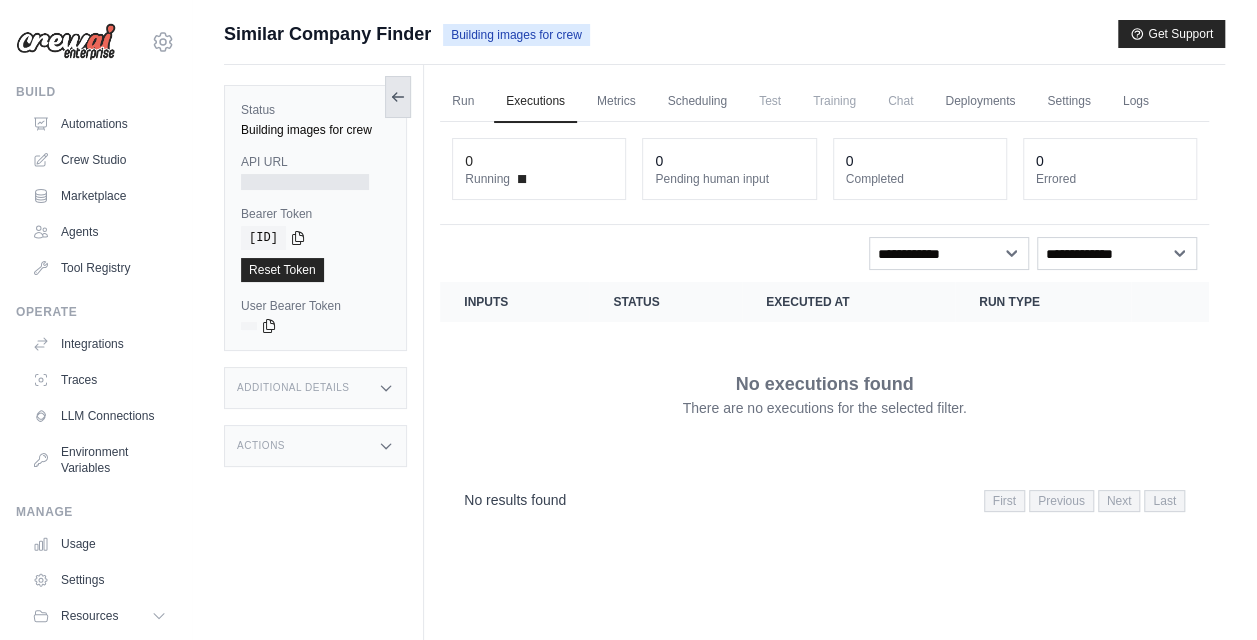 click 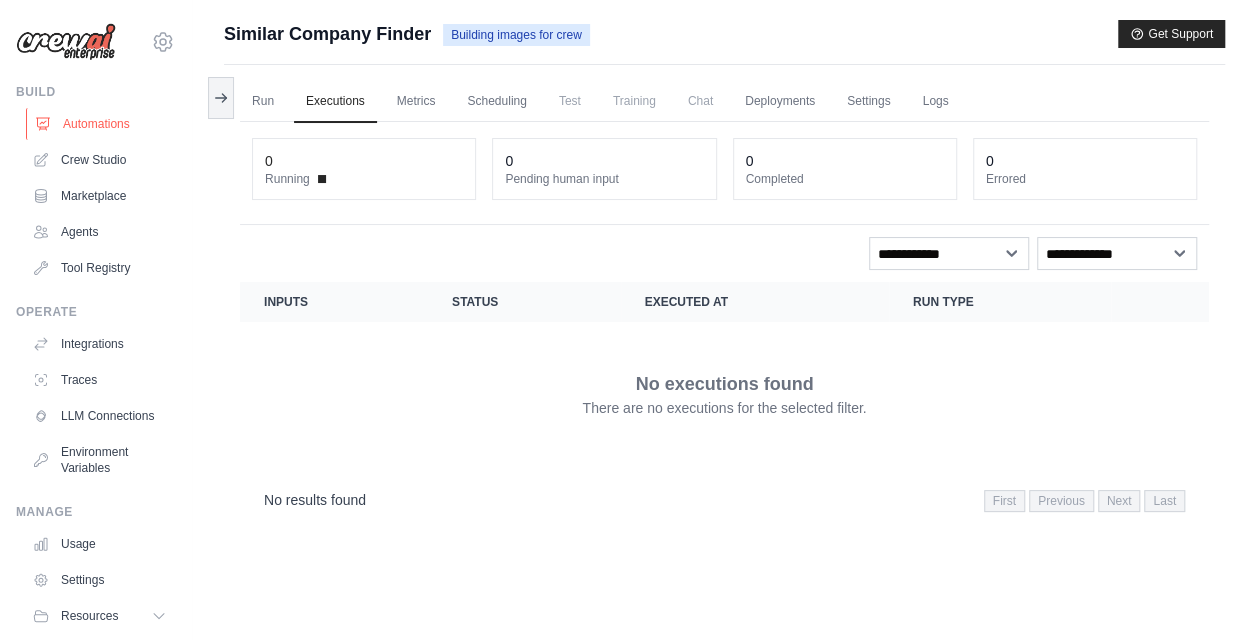 click on "Automations" at bounding box center (101, 124) 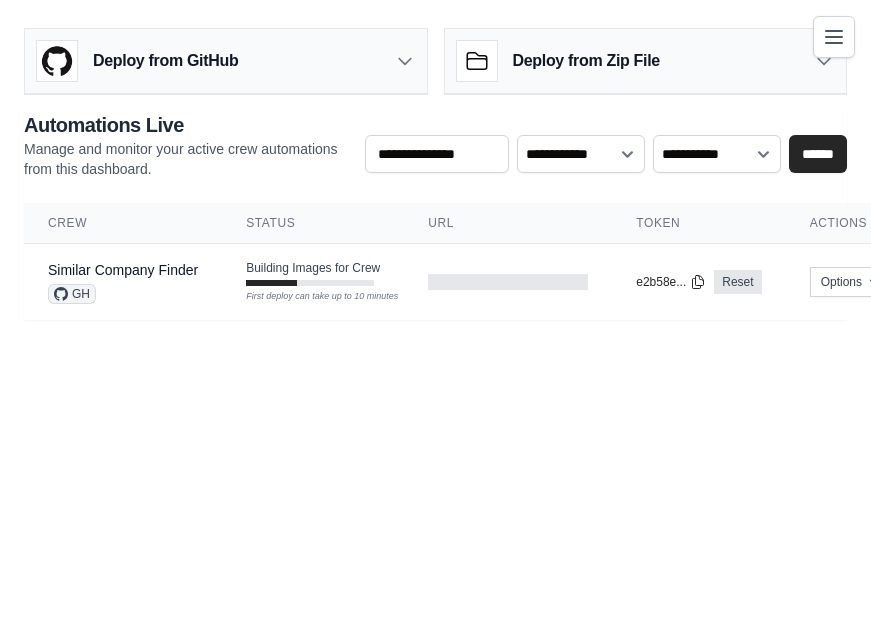 scroll, scrollTop: 0, scrollLeft: 0, axis: both 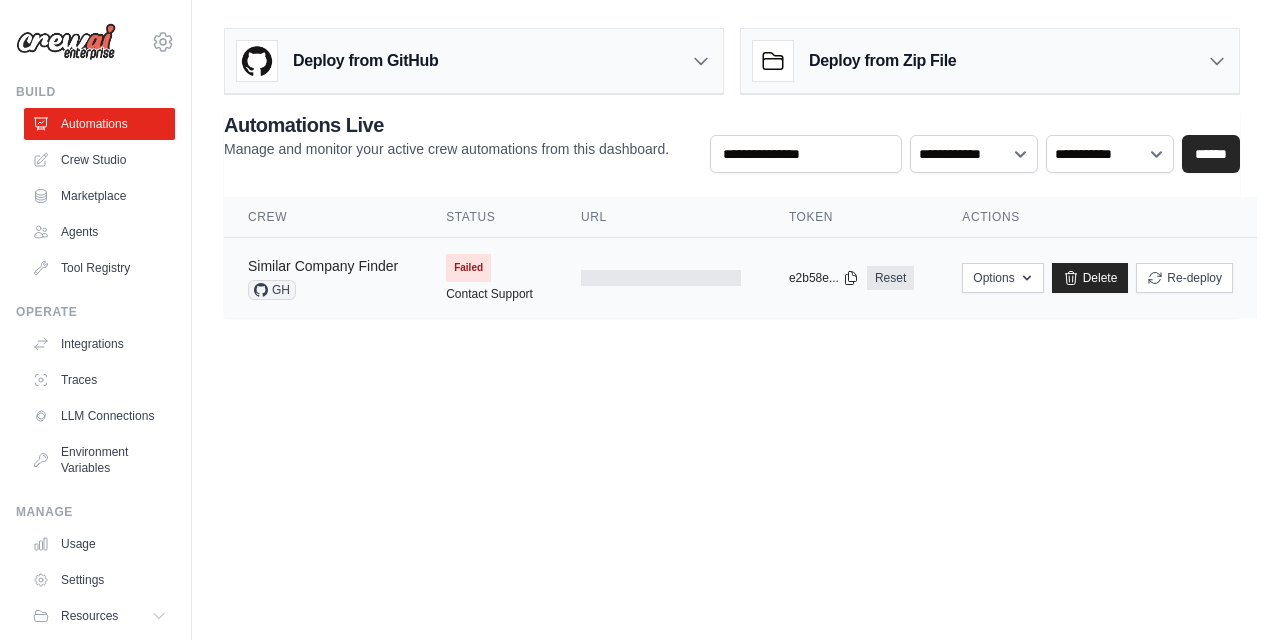 click on "Similar Company Finder" at bounding box center (323, 266) 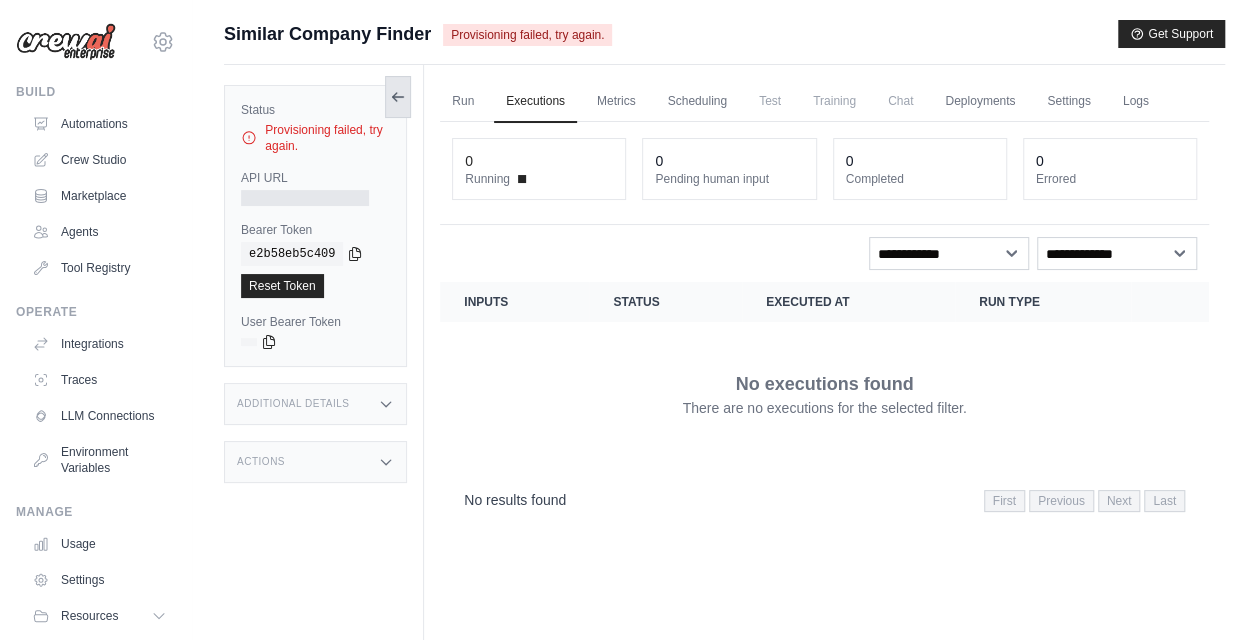 click at bounding box center (398, 97) 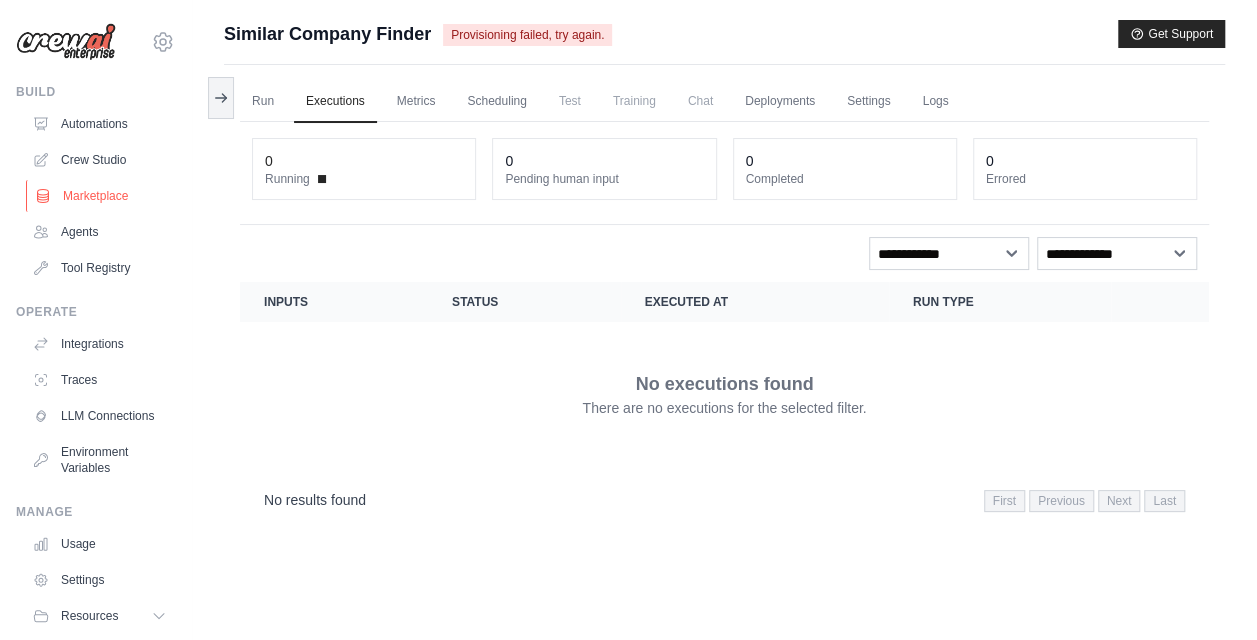 click on "Marketplace" at bounding box center (101, 196) 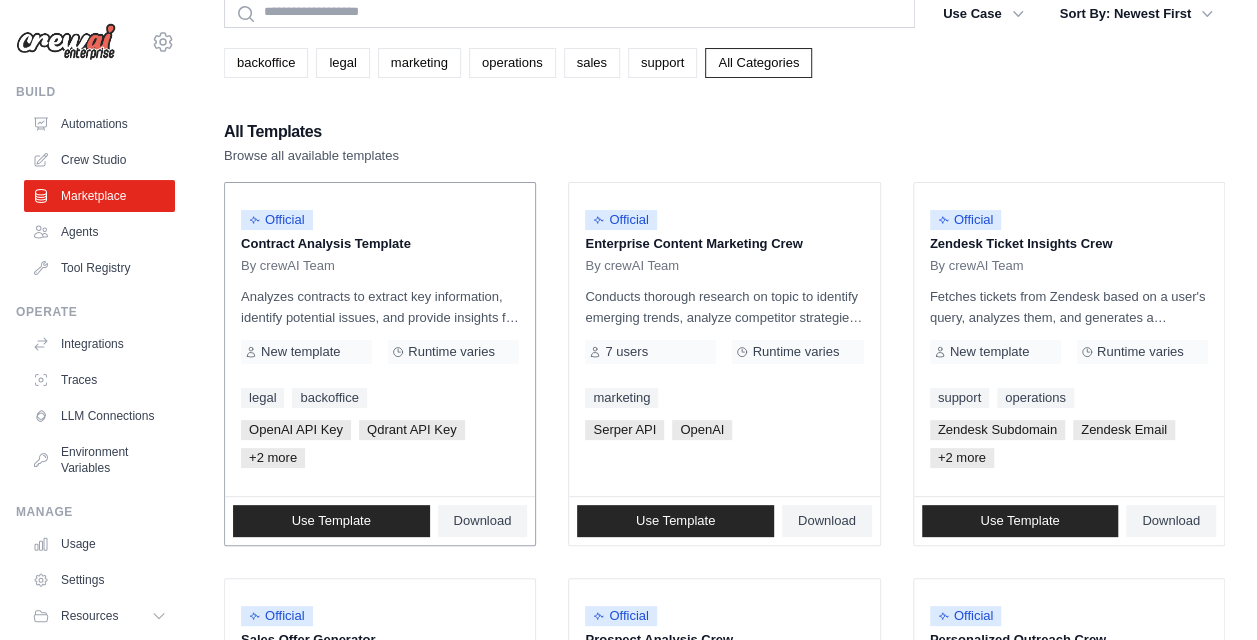 scroll, scrollTop: 0, scrollLeft: 0, axis: both 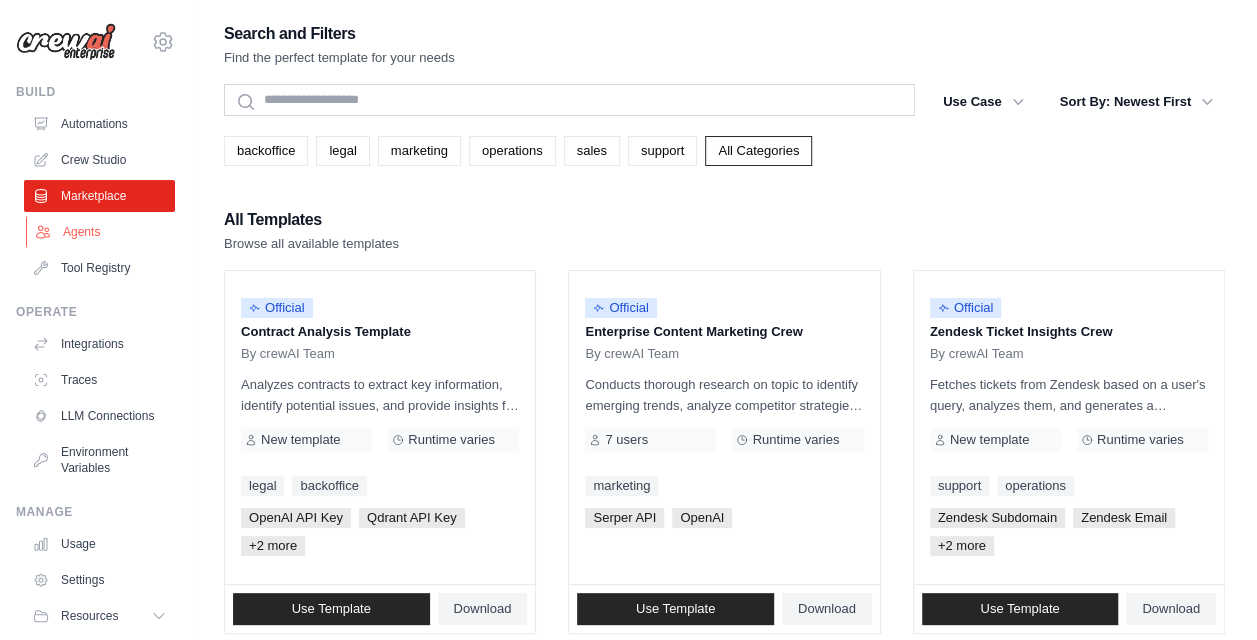 click on "Agents" at bounding box center [101, 232] 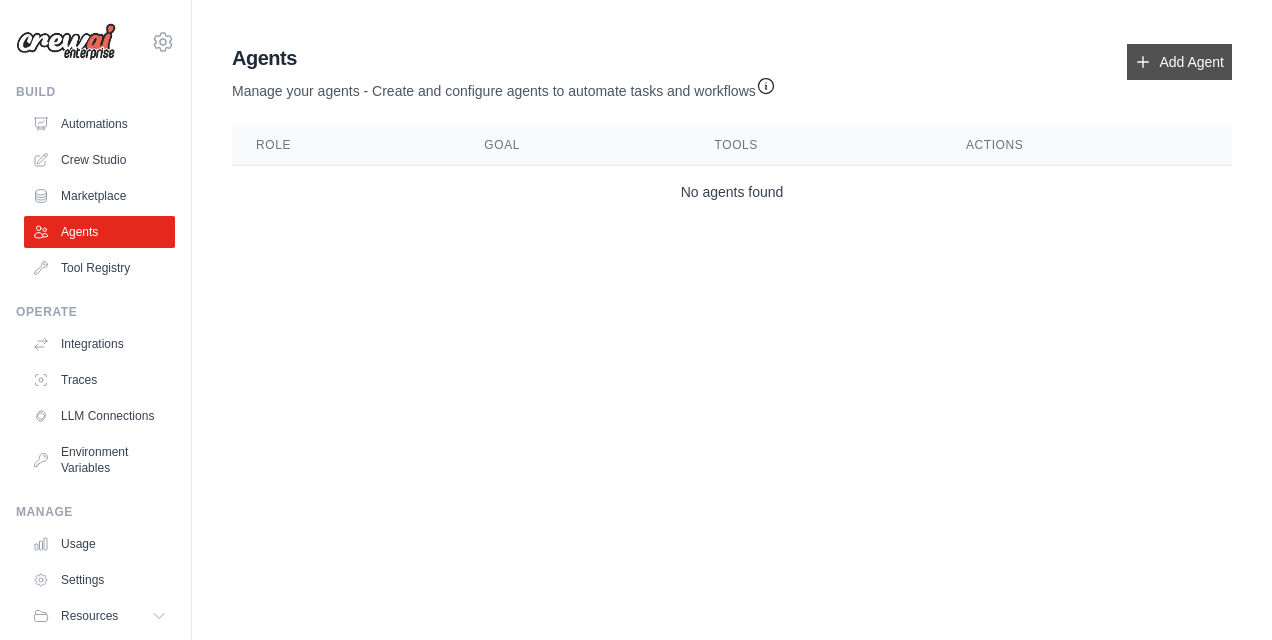 click on "Add Agent" at bounding box center [1179, 62] 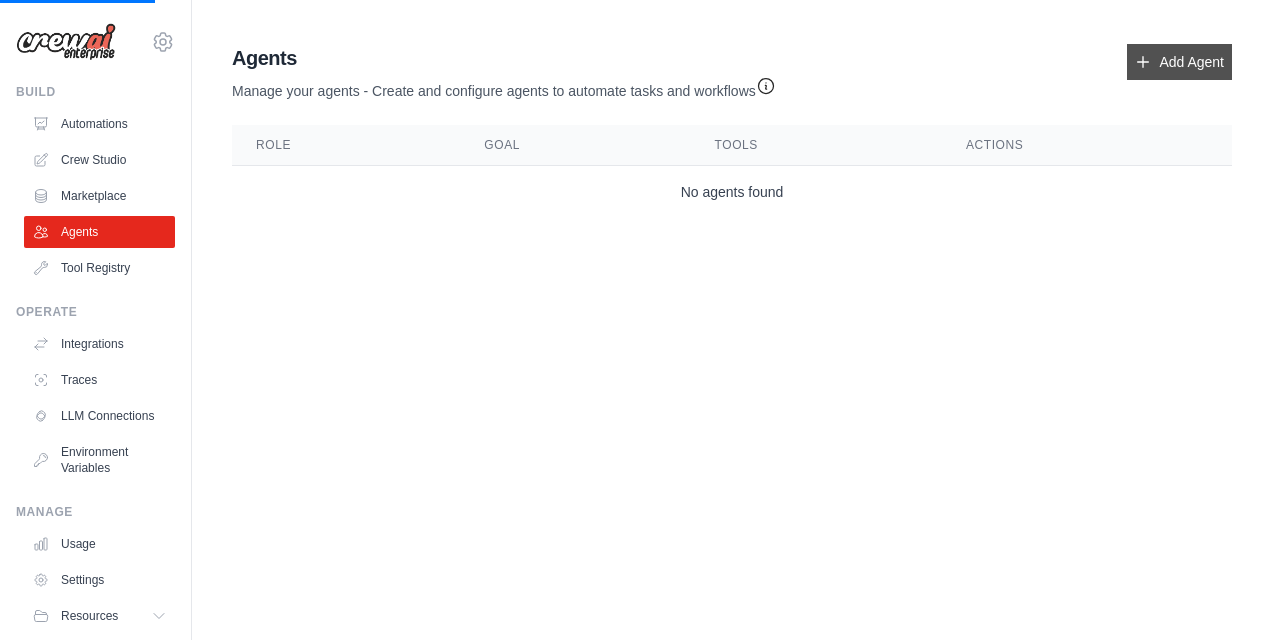 click on "Add Agent" at bounding box center (1179, 62) 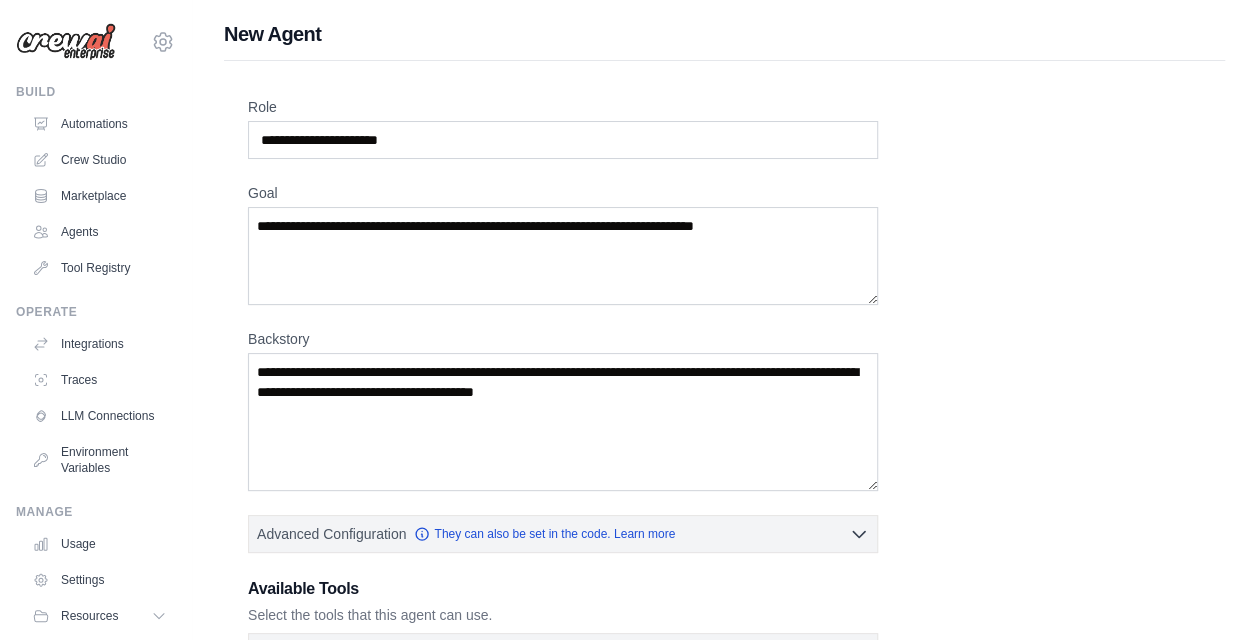 scroll, scrollTop: 338, scrollLeft: 0, axis: vertical 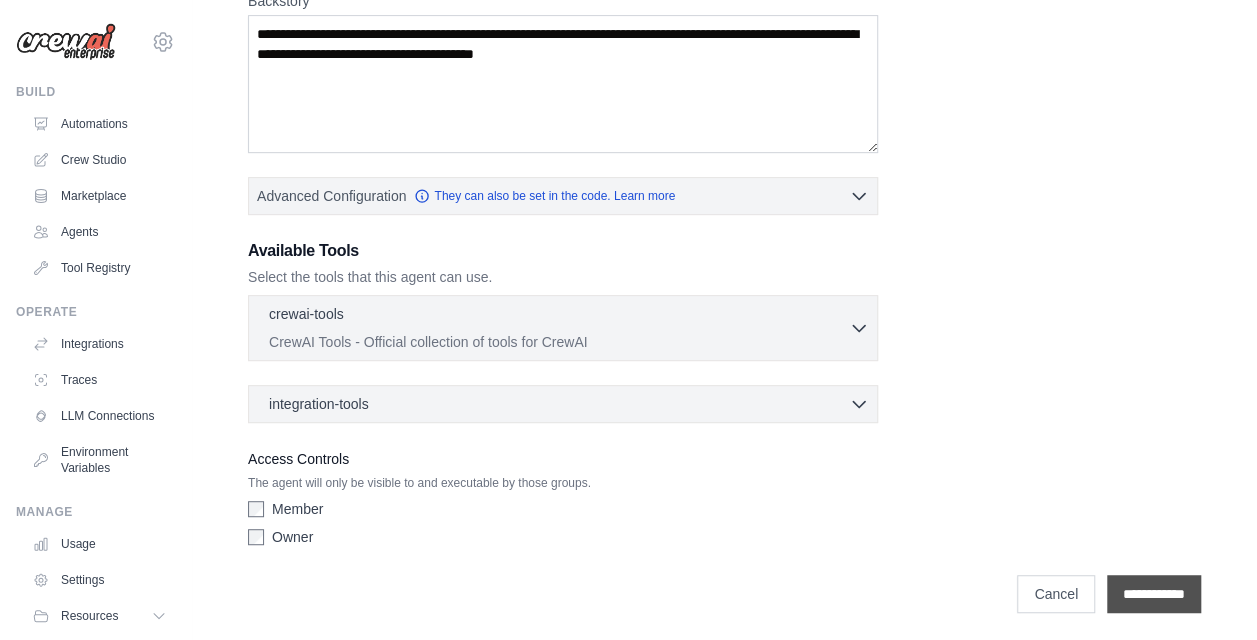 click on "**********" at bounding box center [1154, 594] 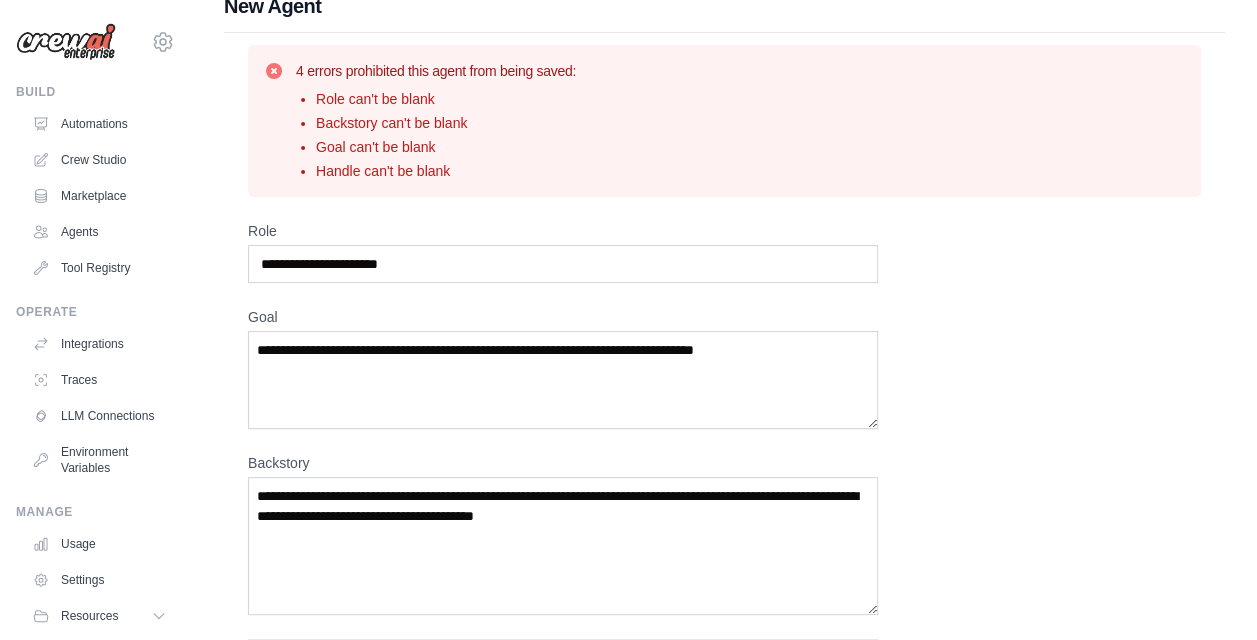 scroll, scrollTop: 0, scrollLeft: 0, axis: both 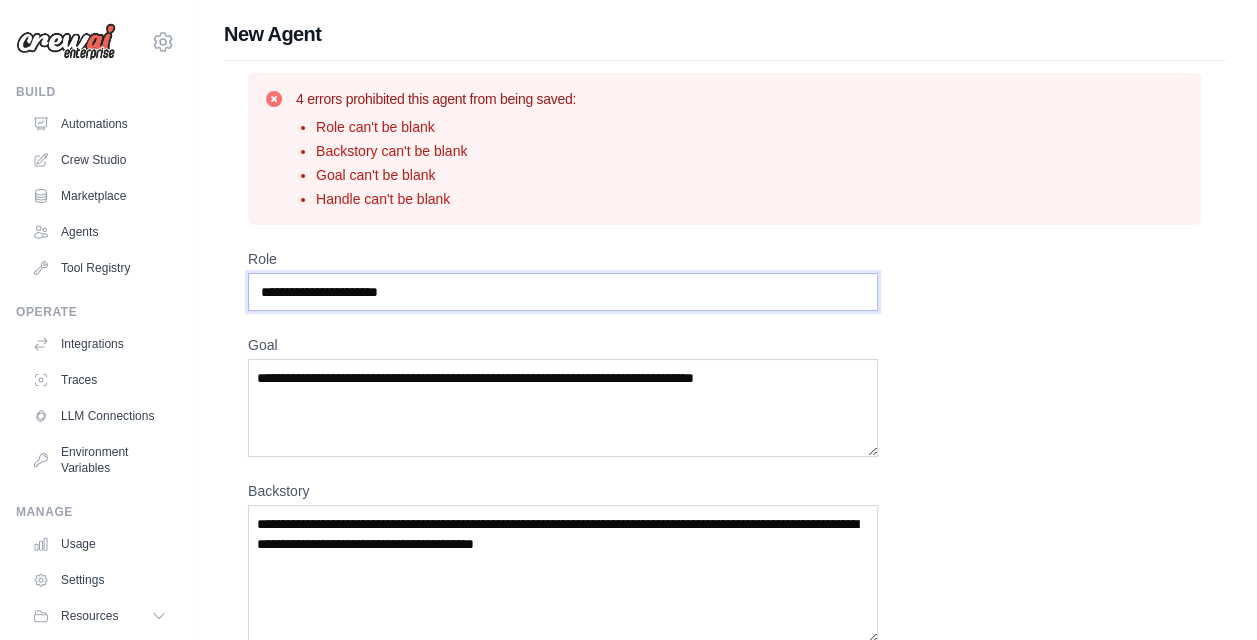 click on "Role" at bounding box center (563, 292) 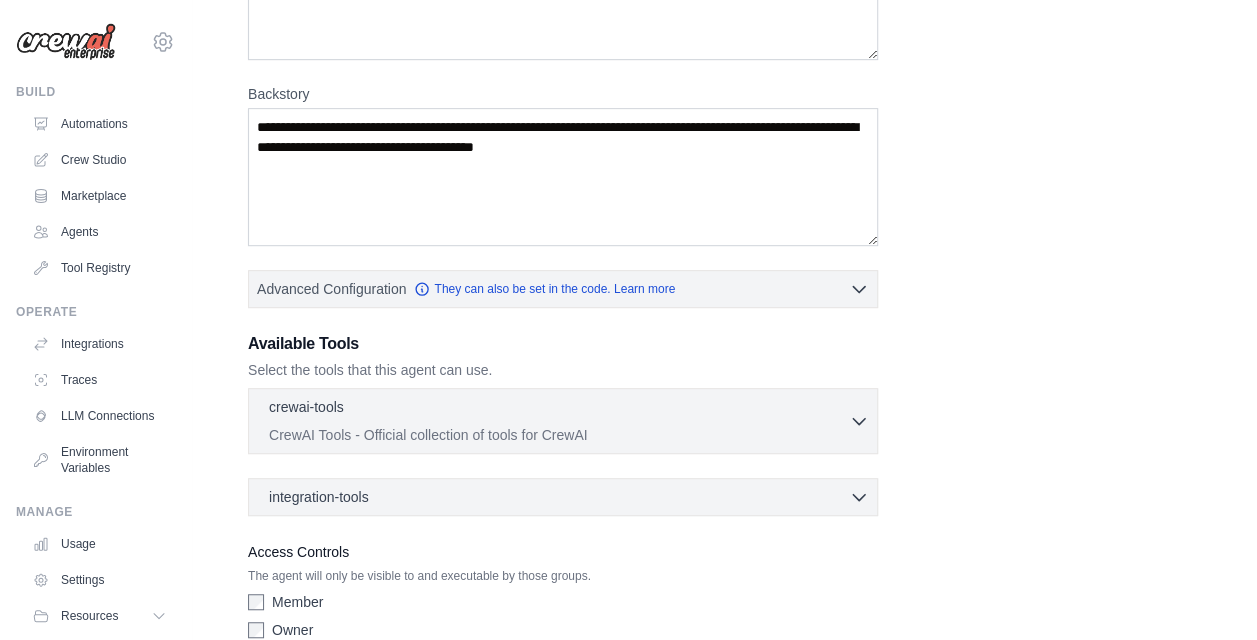 scroll, scrollTop: 490, scrollLeft: 0, axis: vertical 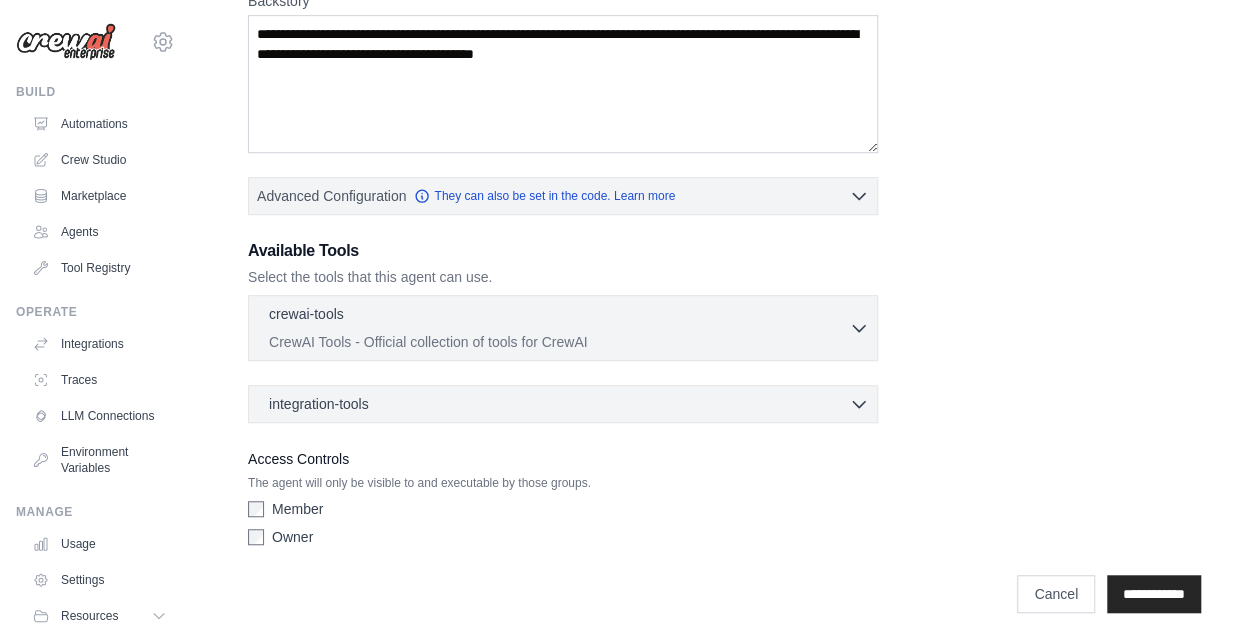 click on "CrewAI Tools - Official collection of tools for CrewAI" at bounding box center (559, 342) 